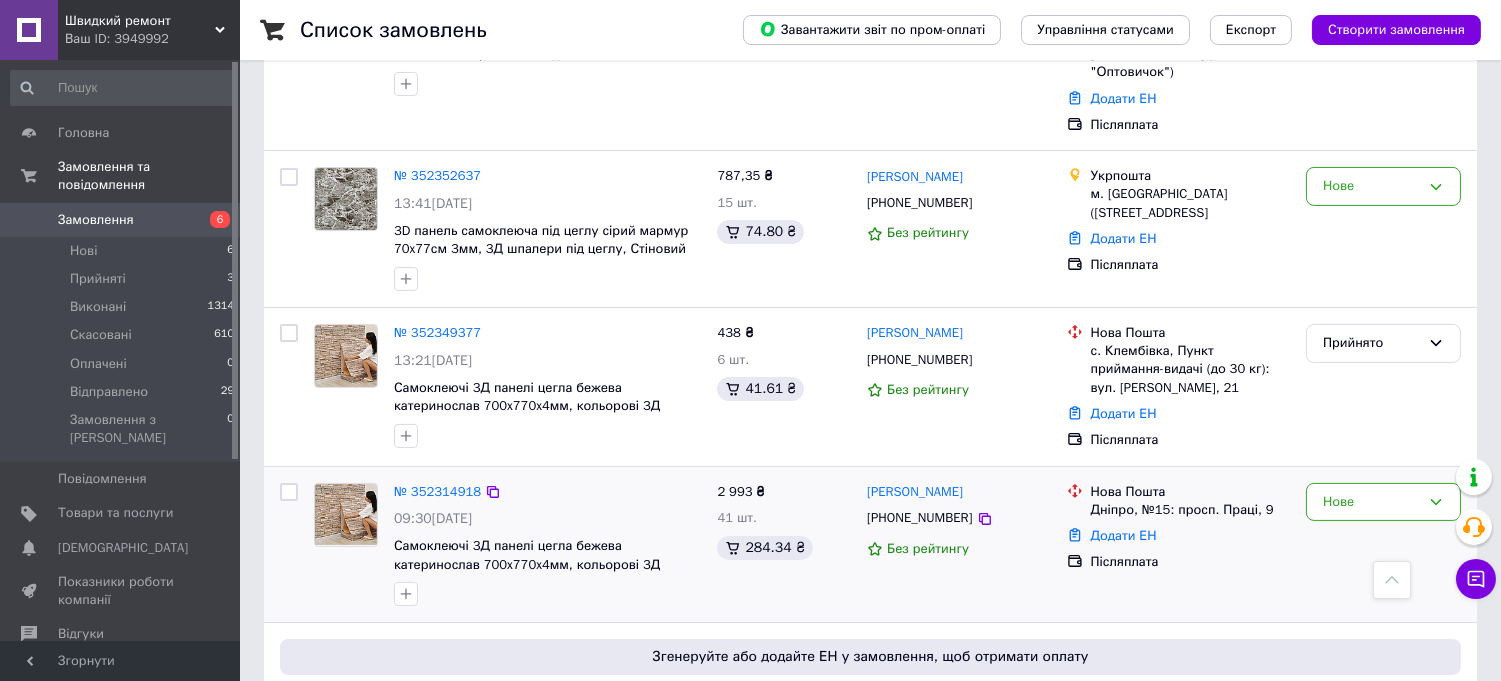 scroll, scrollTop: 666, scrollLeft: 0, axis: vertical 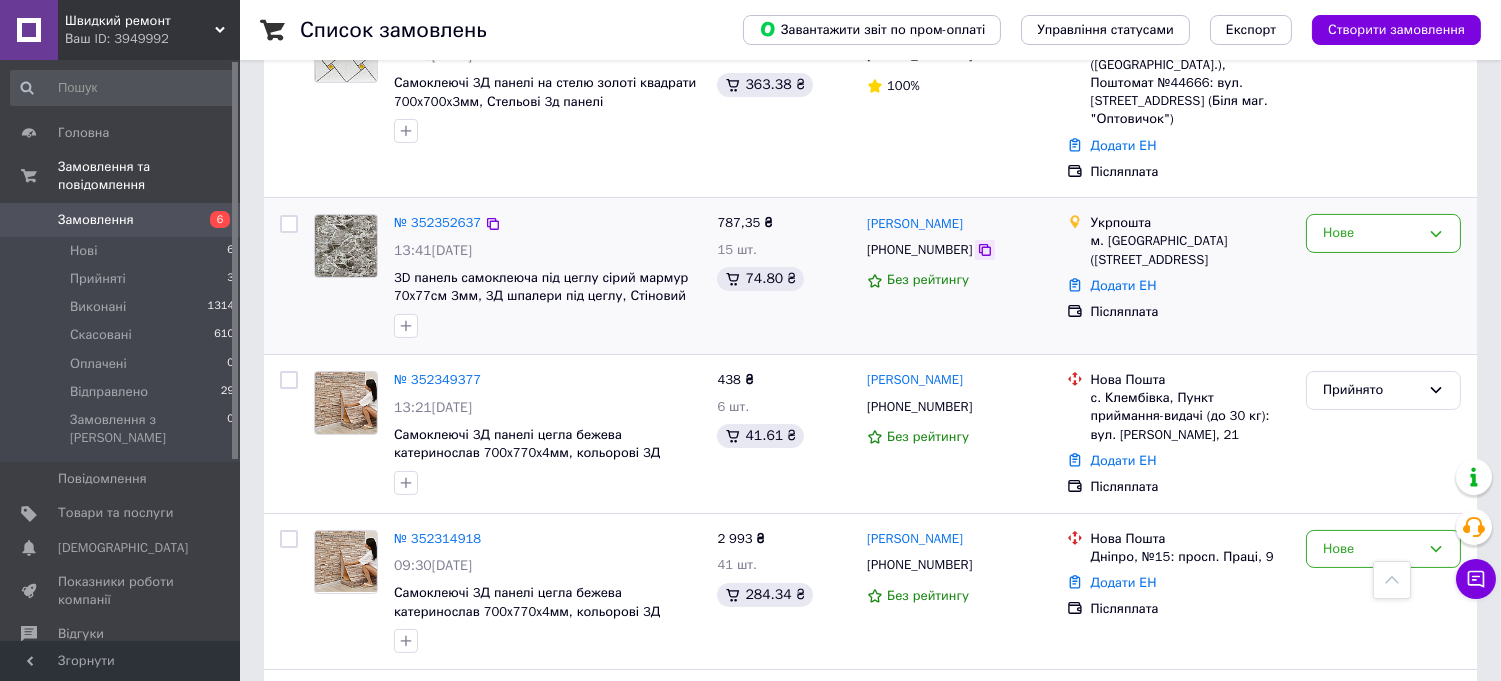 click 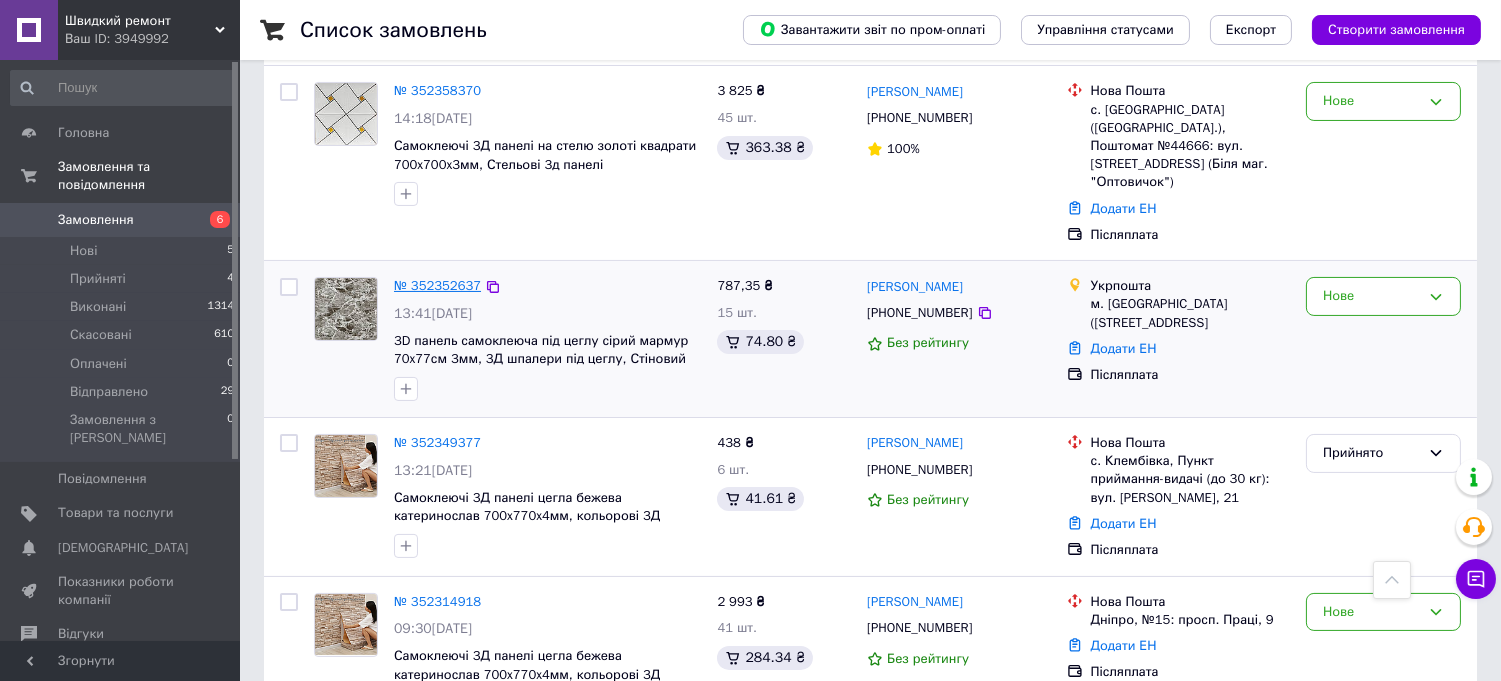 scroll, scrollTop: 555, scrollLeft: 0, axis: vertical 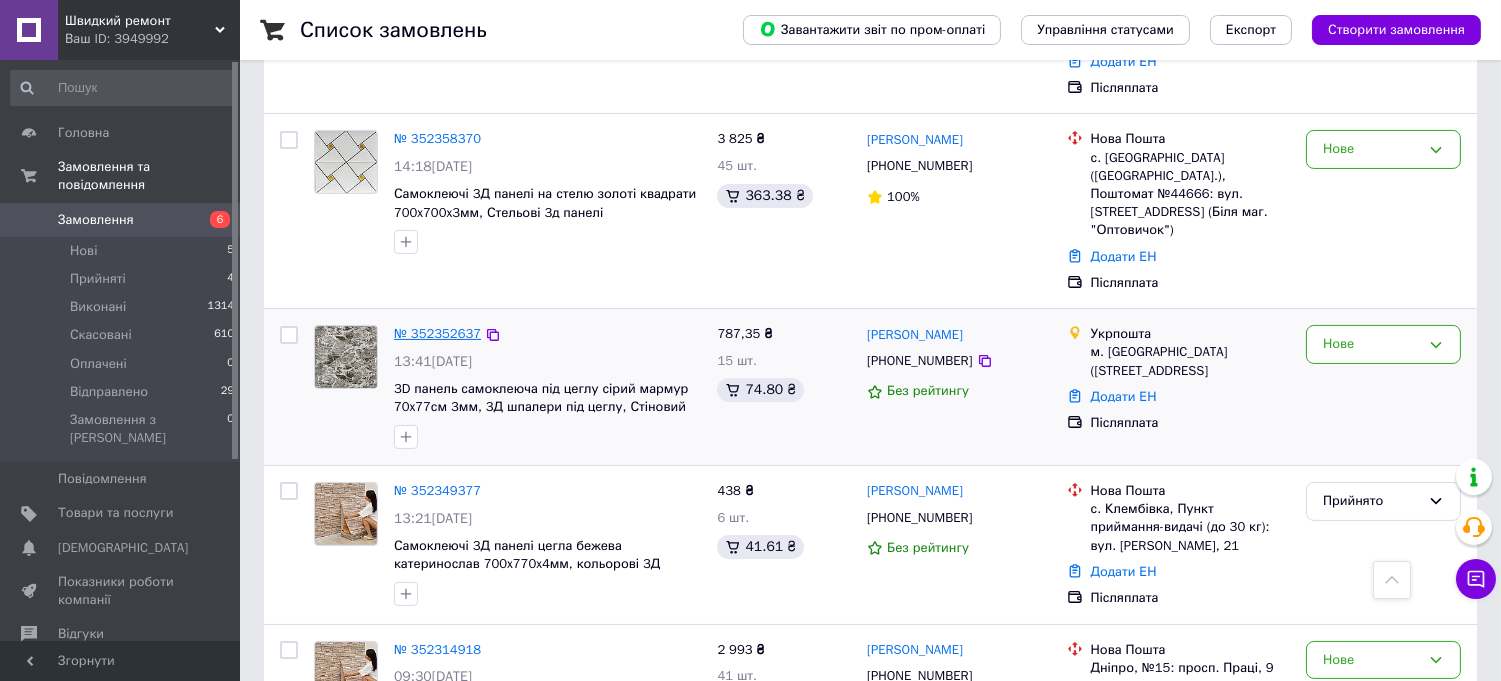 click on "№ 352352637" at bounding box center [437, 333] 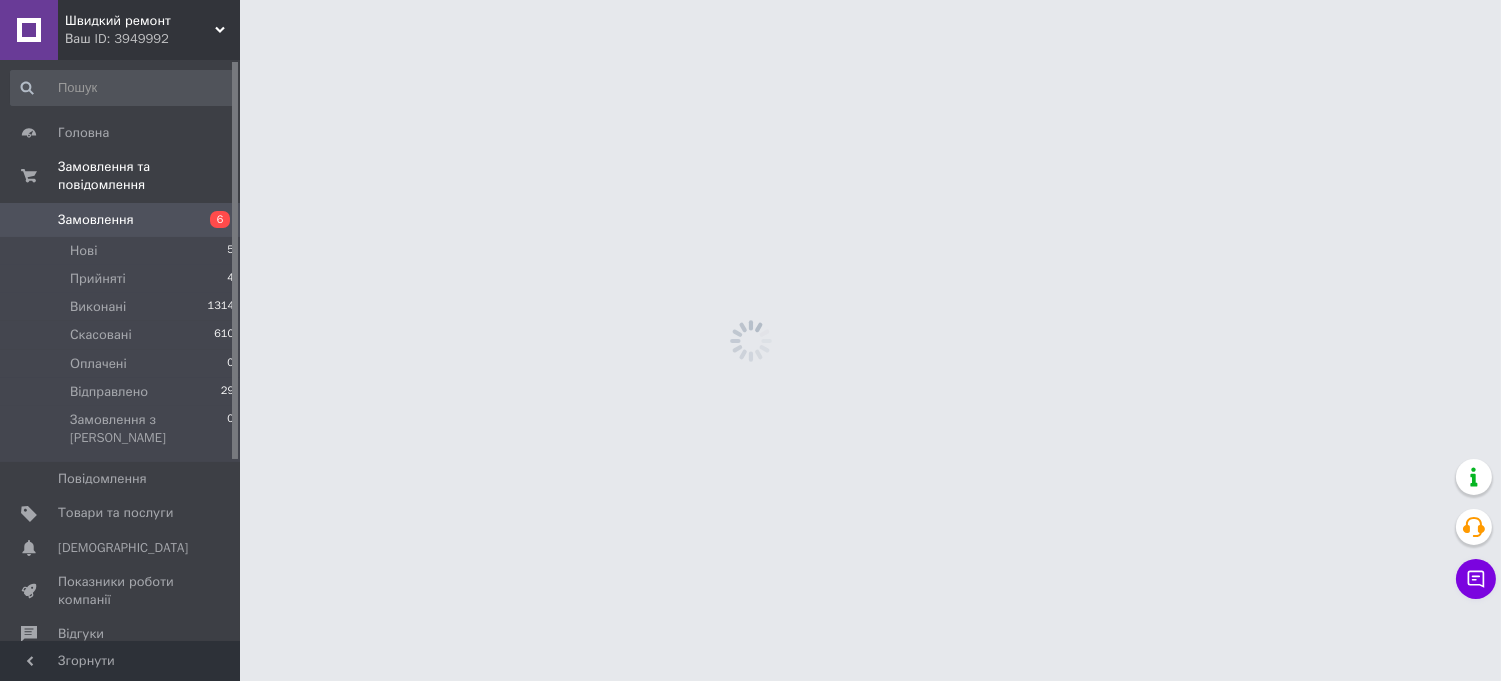 scroll, scrollTop: 0, scrollLeft: 0, axis: both 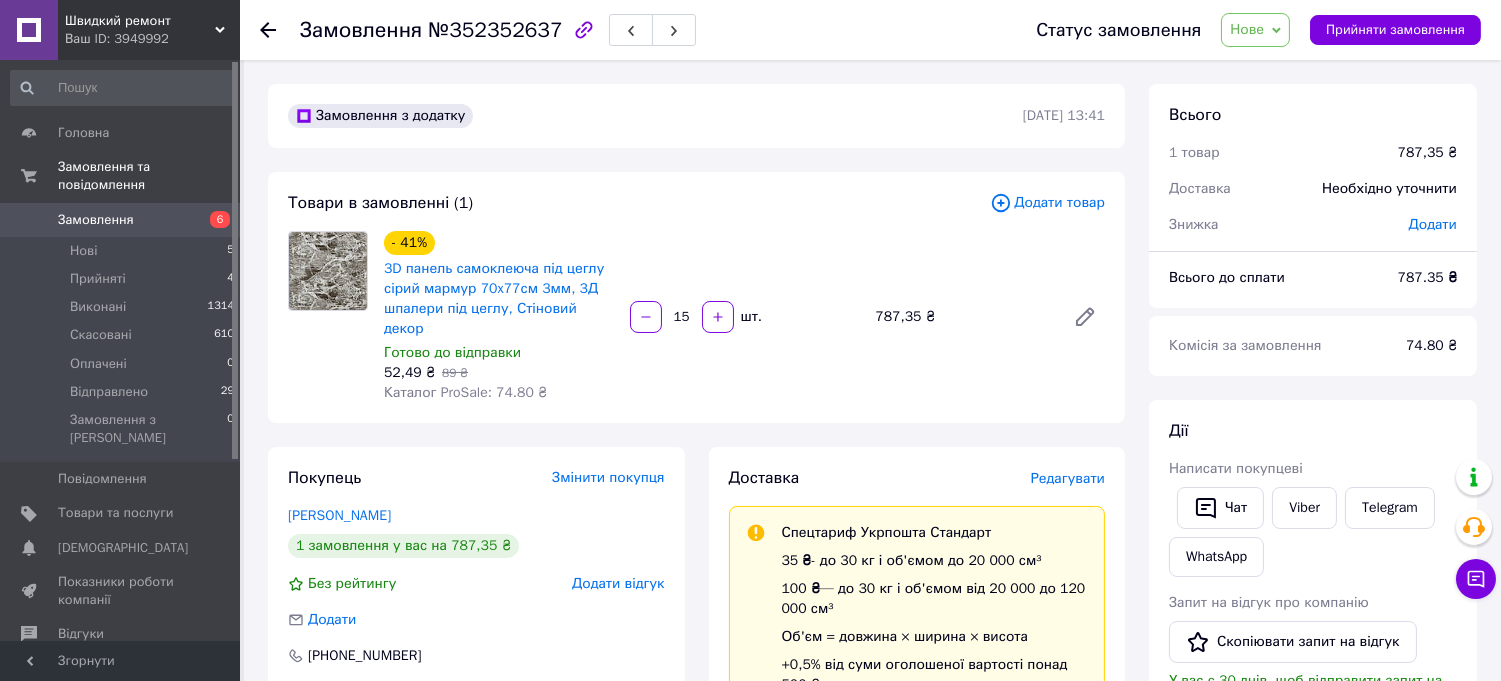 click 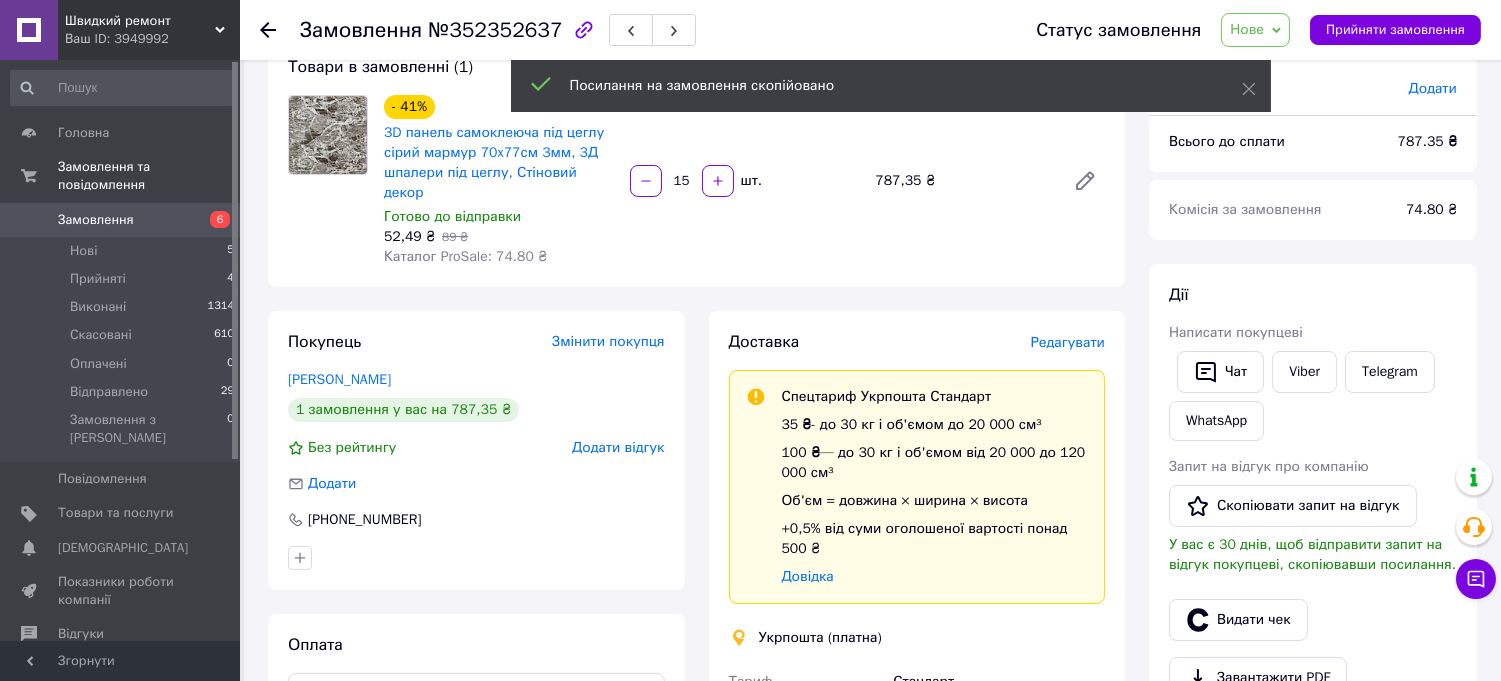 scroll, scrollTop: 333, scrollLeft: 0, axis: vertical 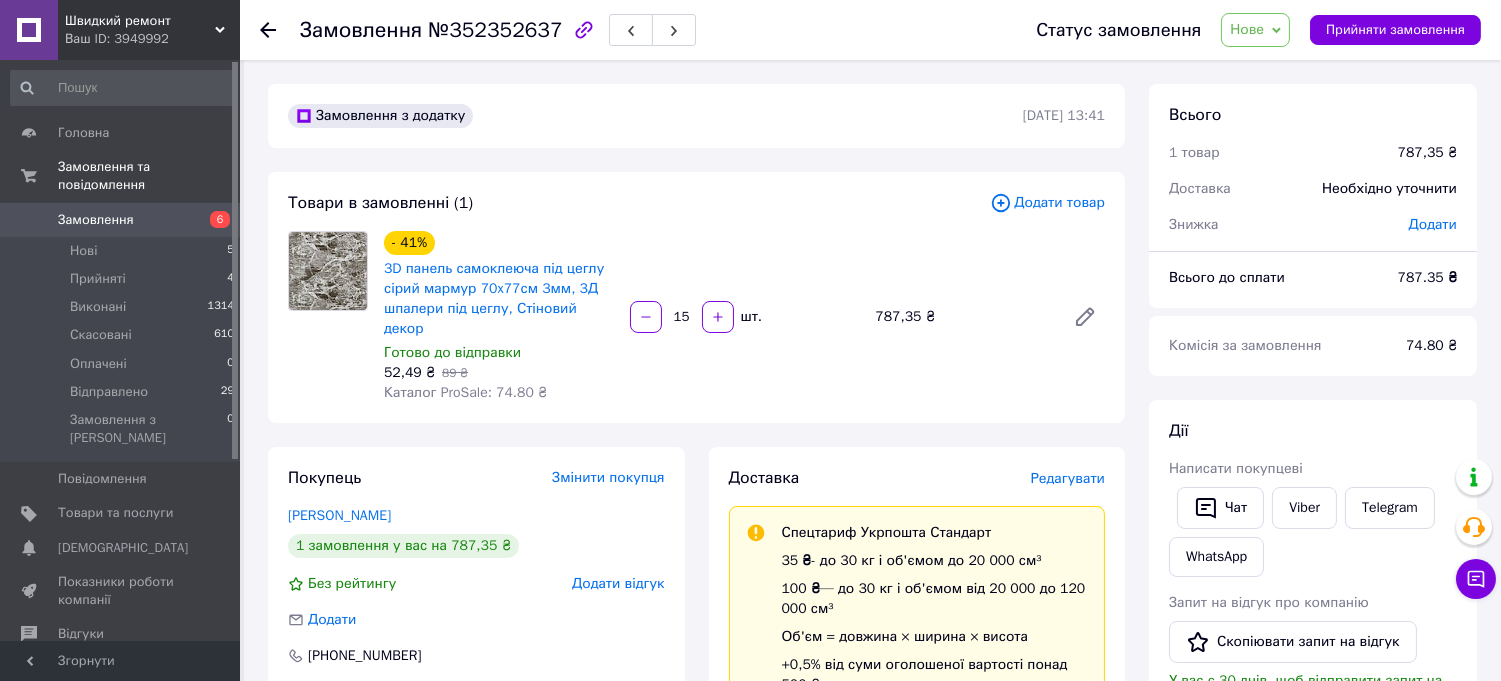 click 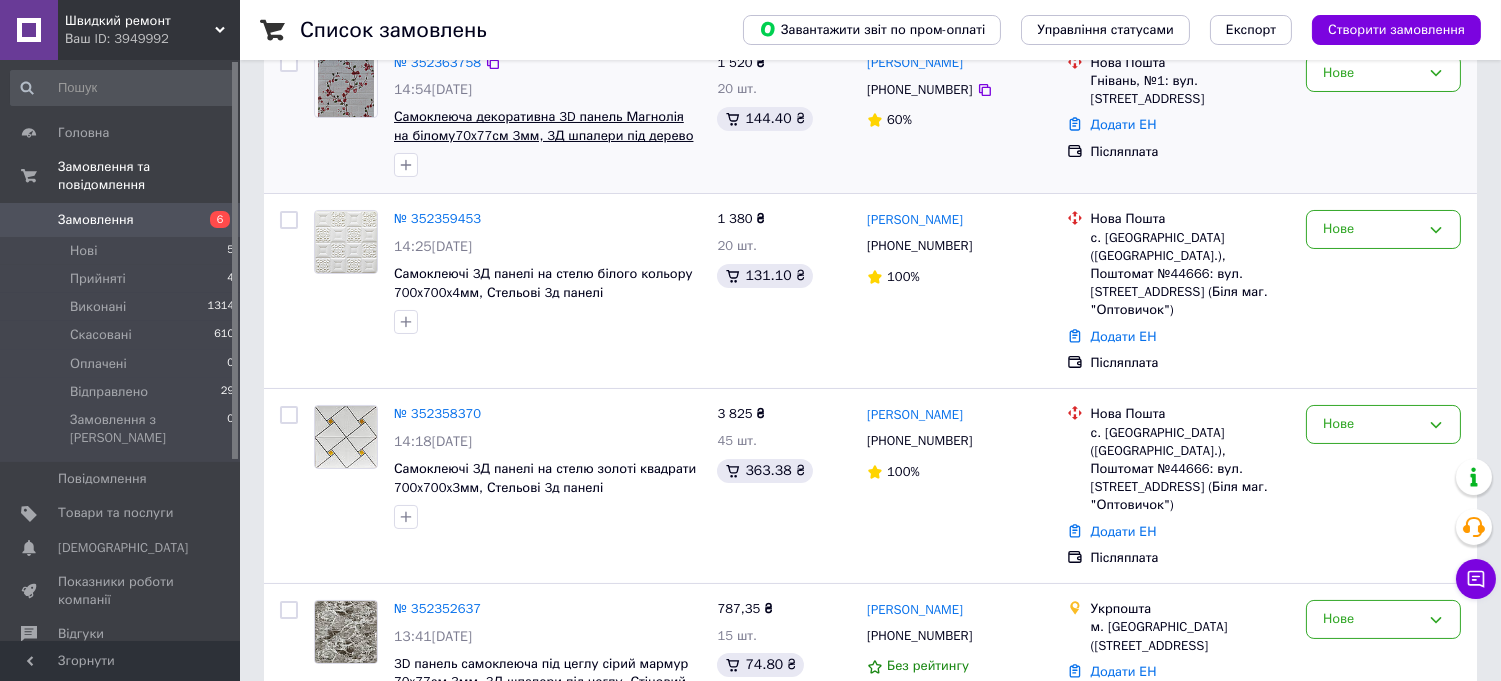 scroll, scrollTop: 333, scrollLeft: 0, axis: vertical 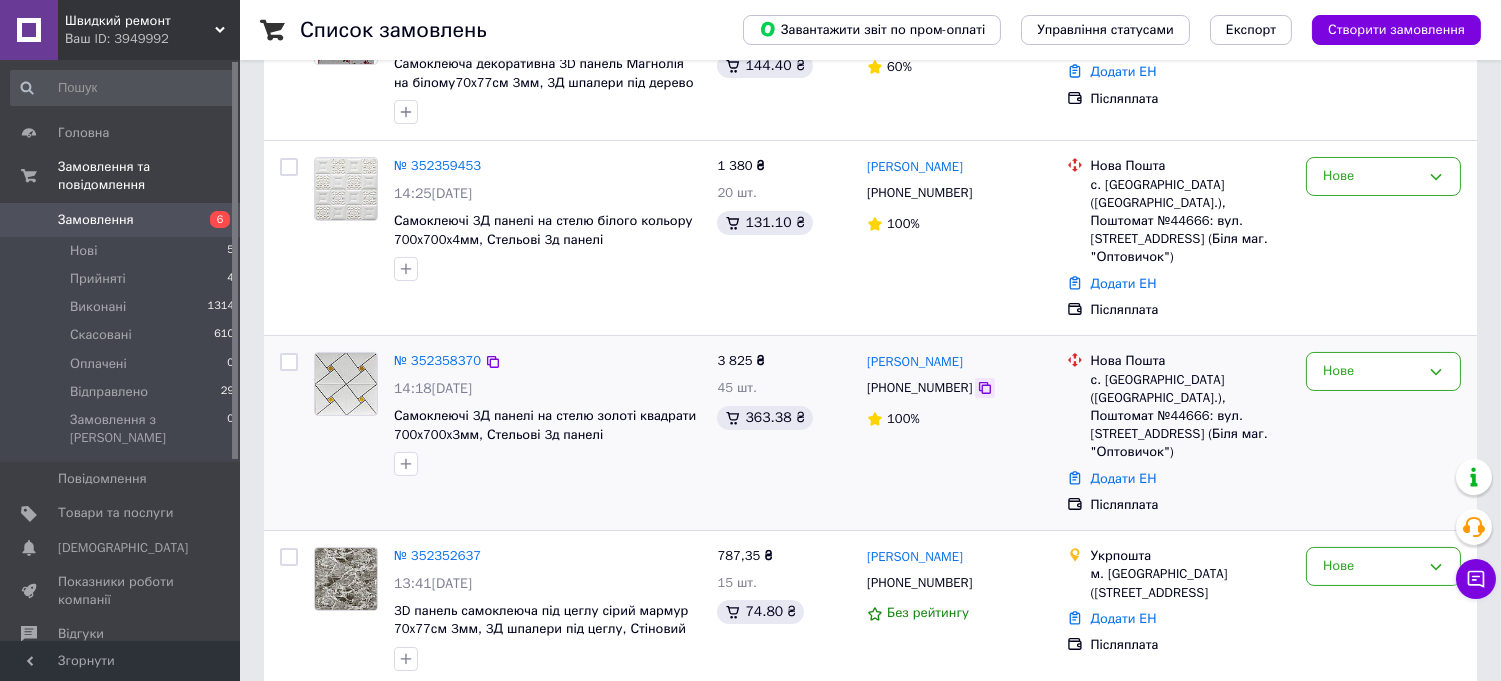 click 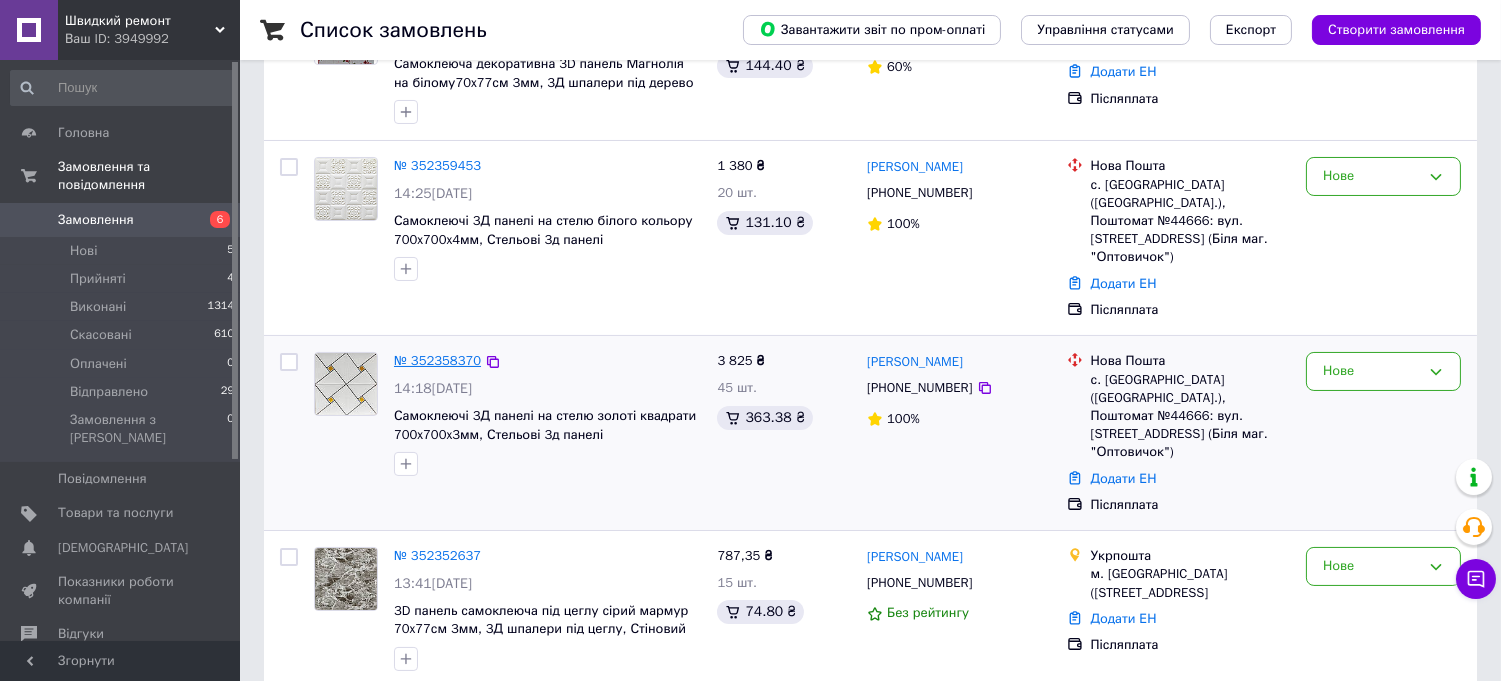 click on "№ 352358370" at bounding box center (437, 360) 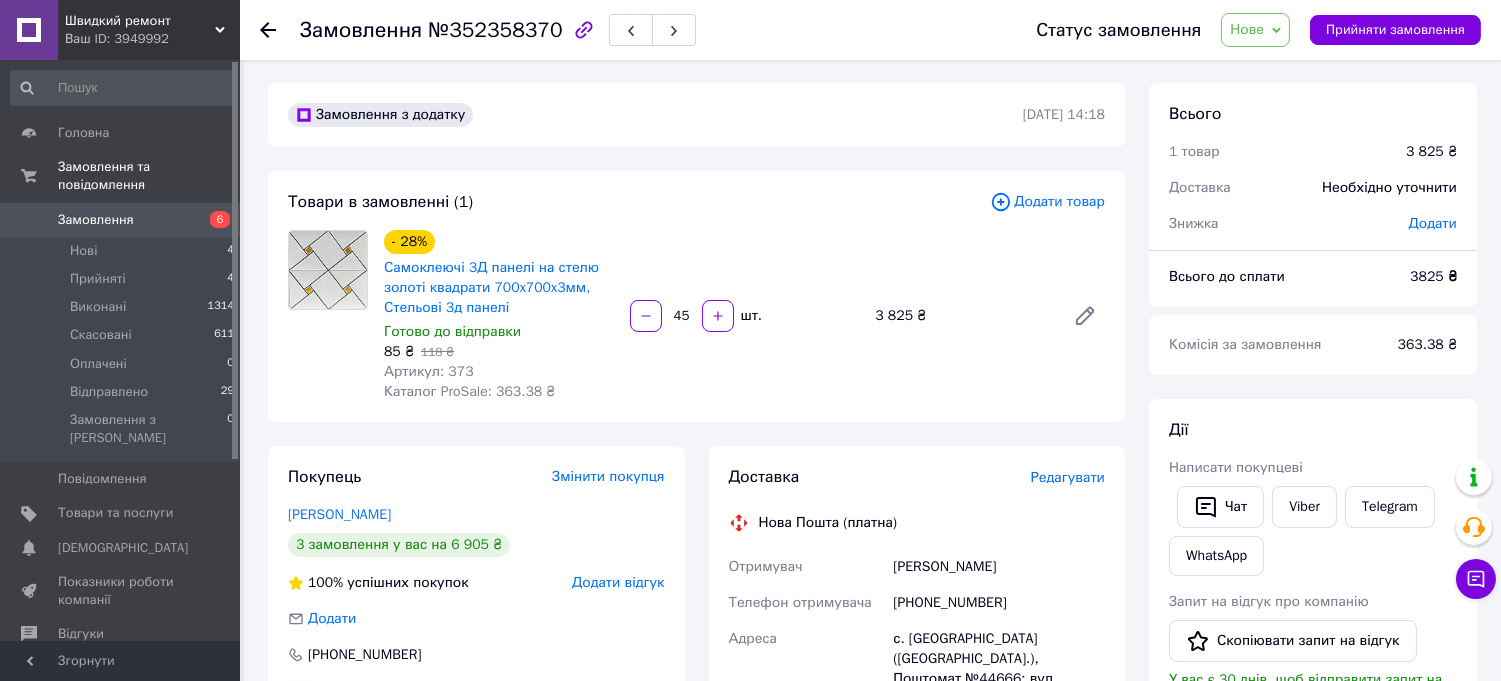 scroll, scrollTop: 0, scrollLeft: 0, axis: both 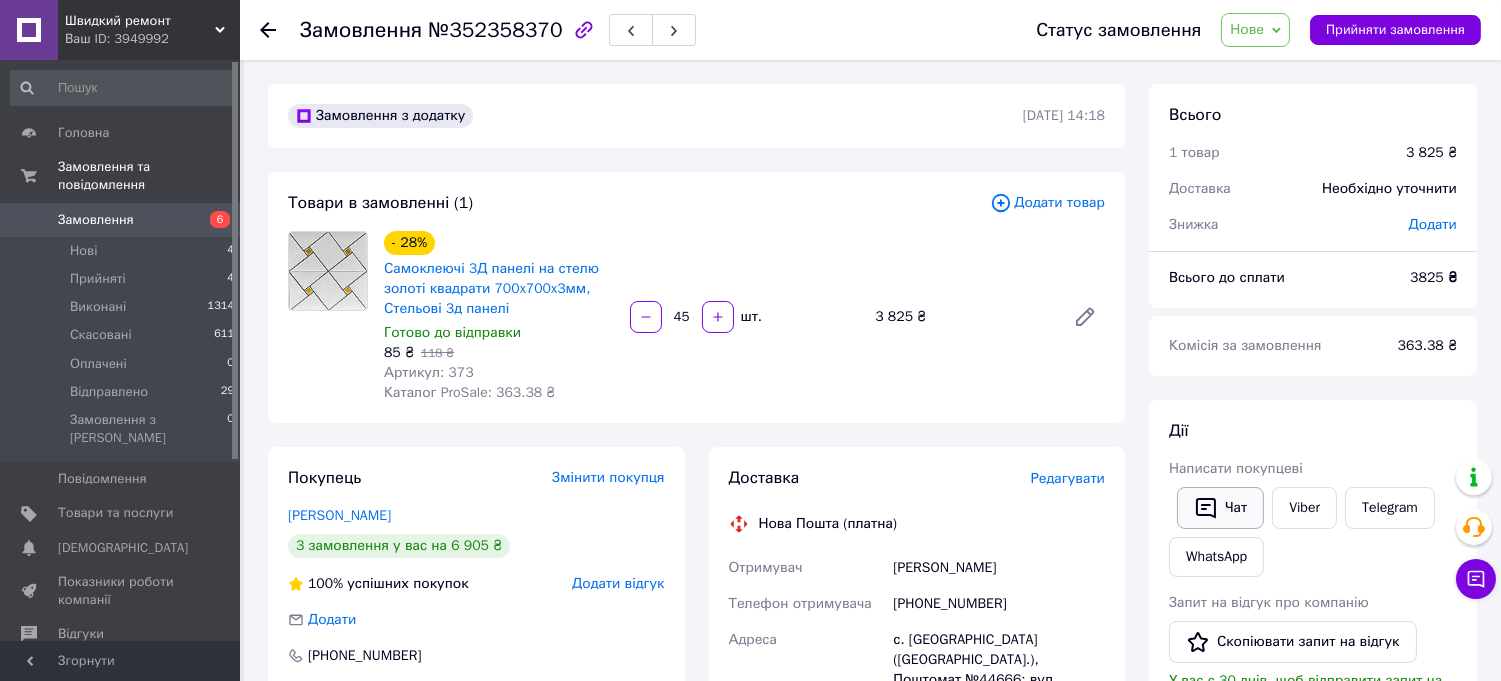 click on "Чат" at bounding box center (1220, 508) 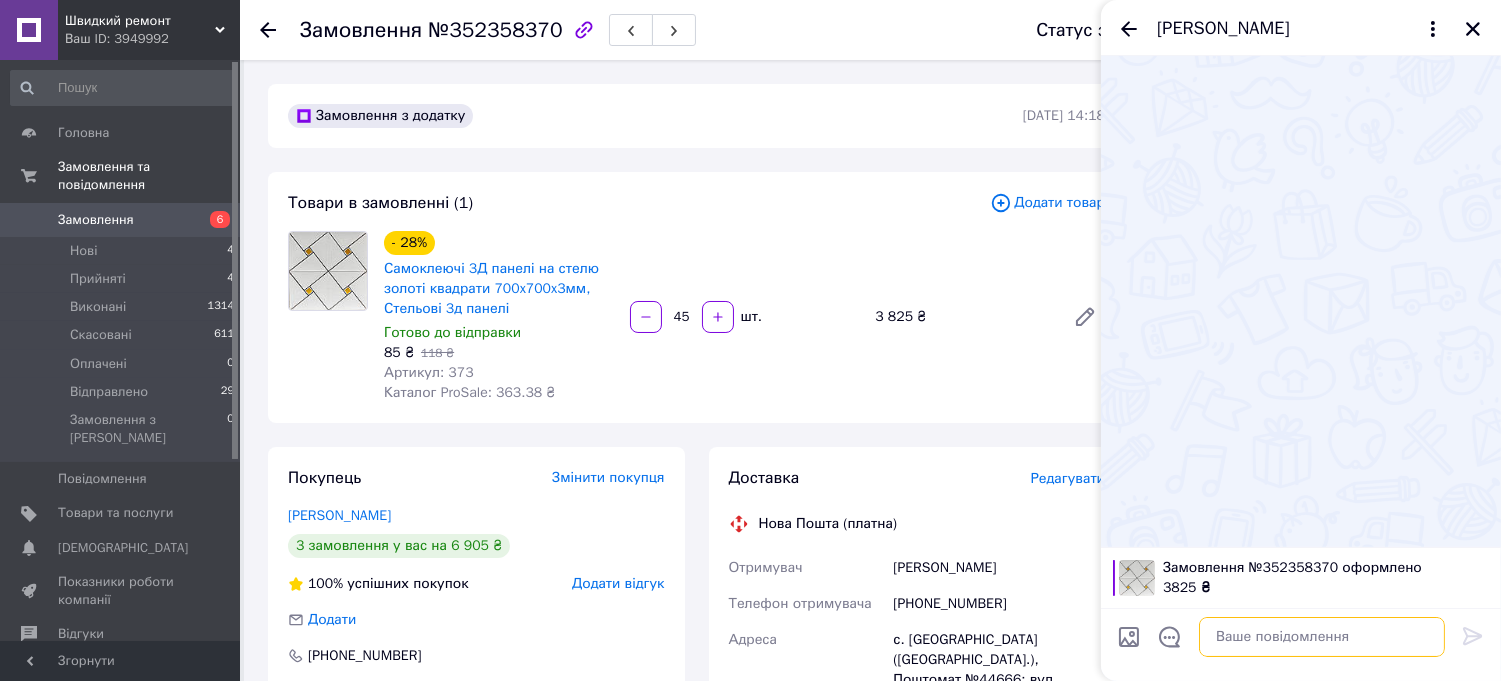 click at bounding box center [1322, 637] 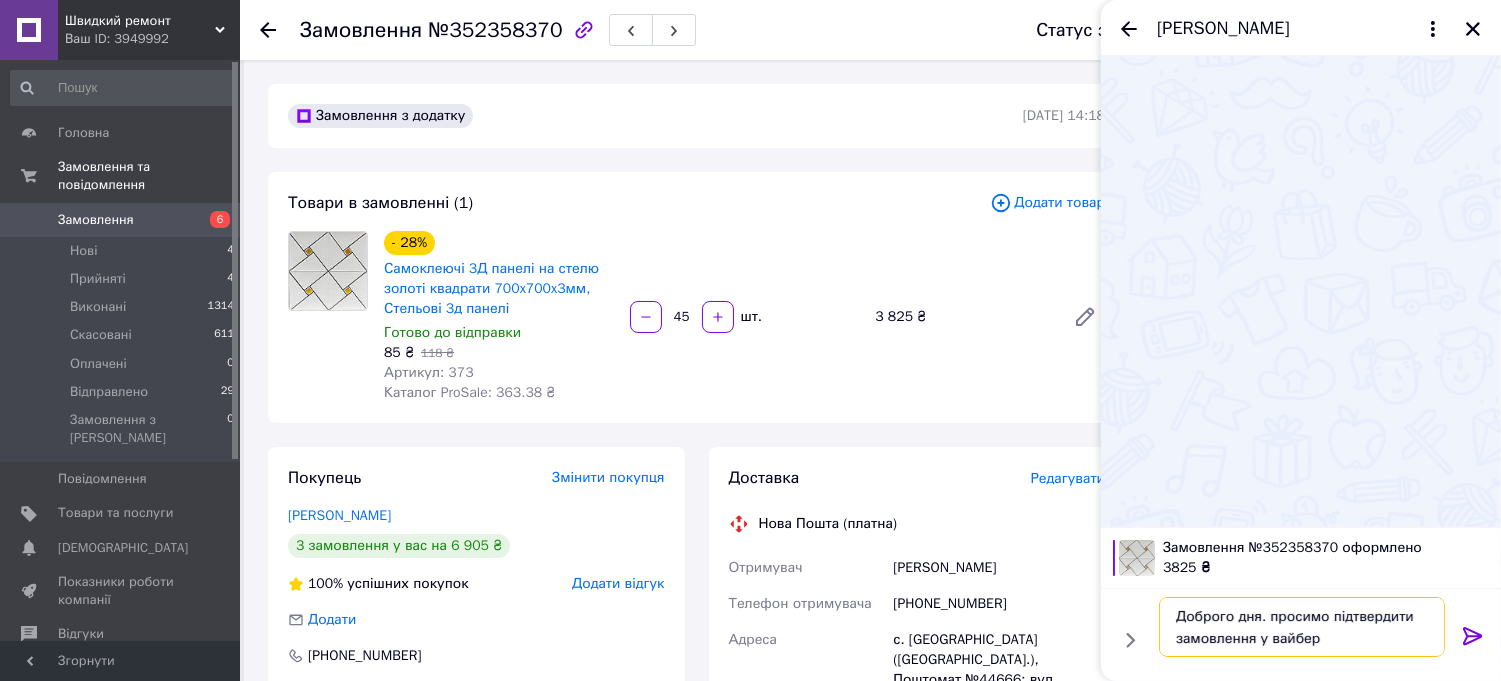 type on "Доброго дня. просимо підтвердити замовлення у вайбері" 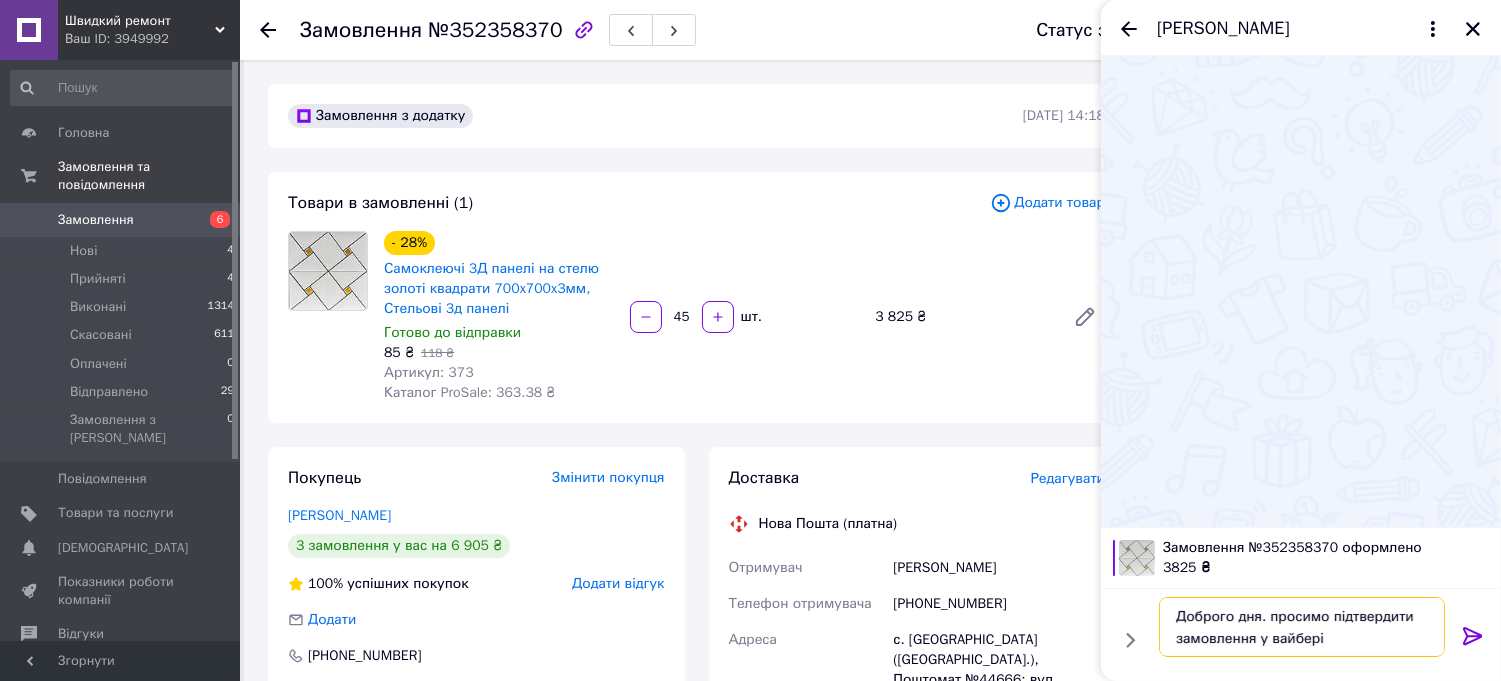 type 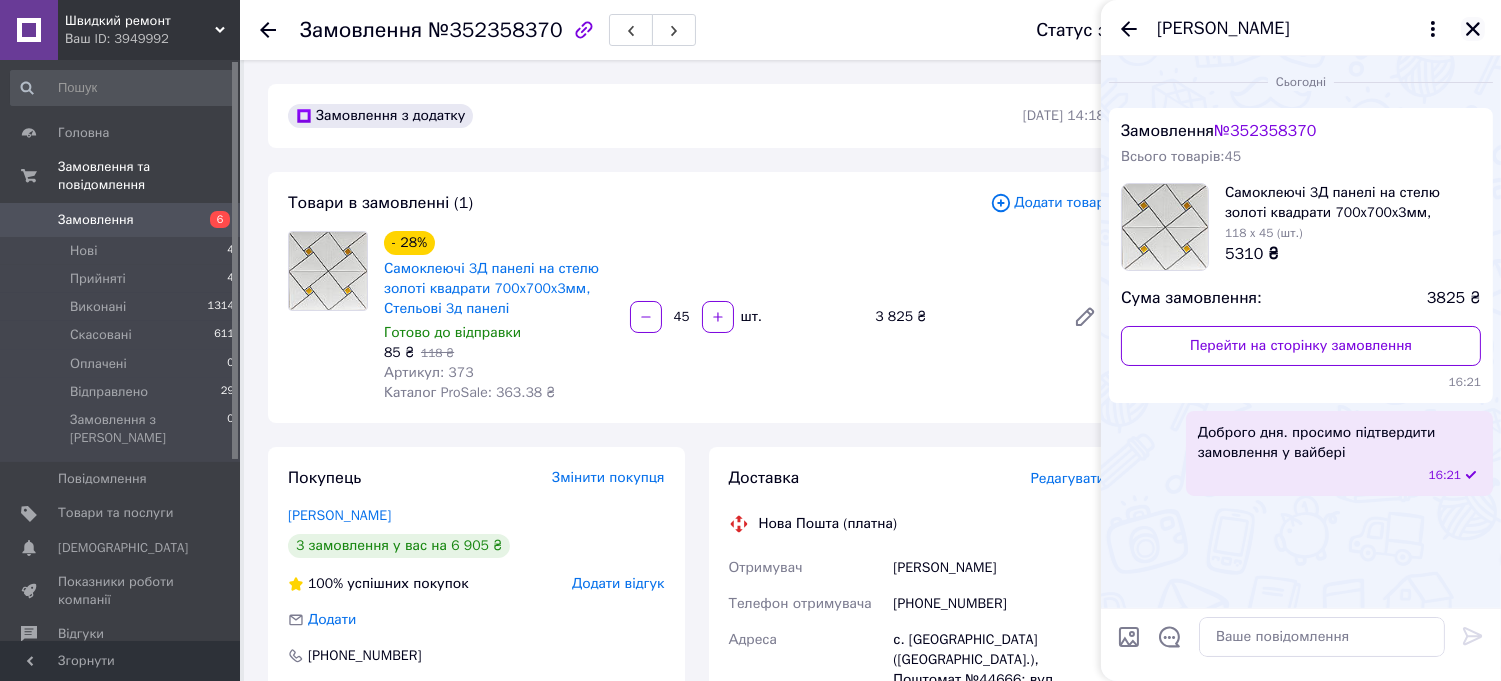 click 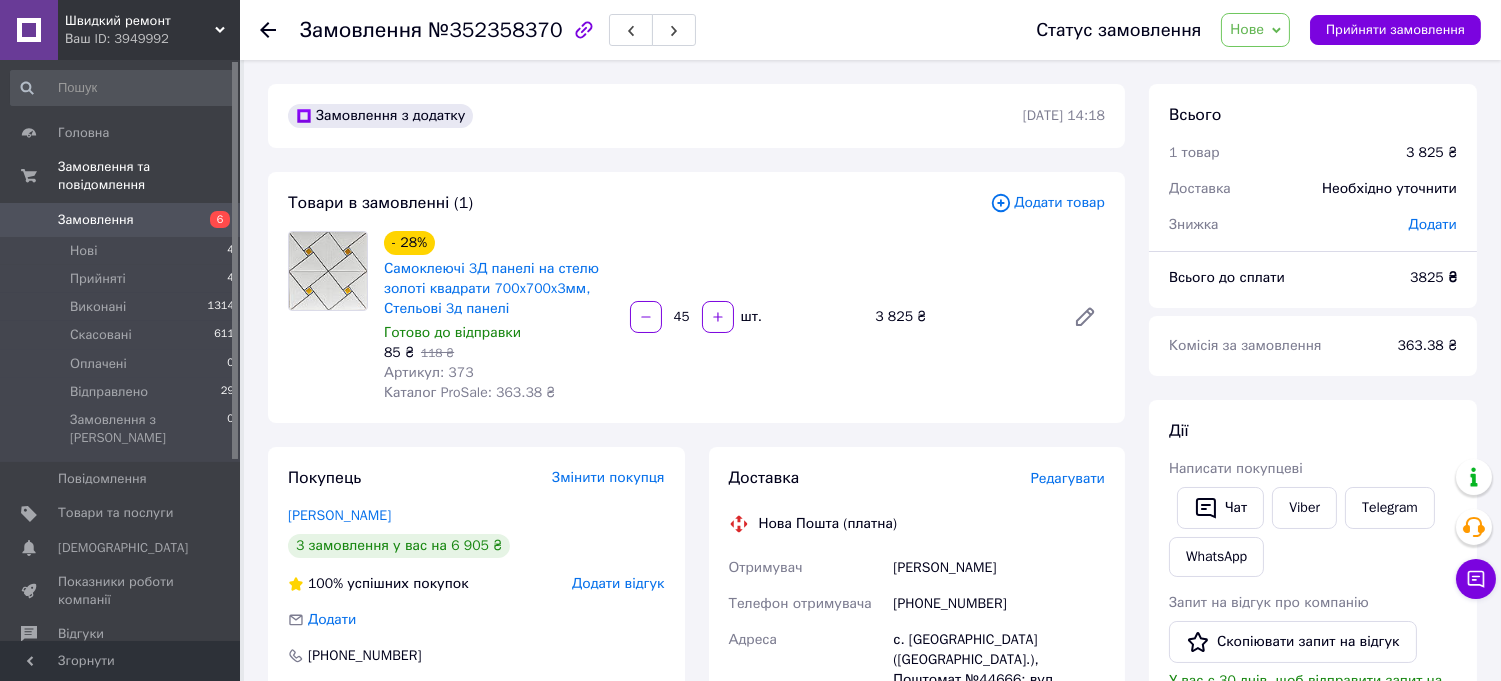 click on "Замовлення" at bounding box center (121, 220) 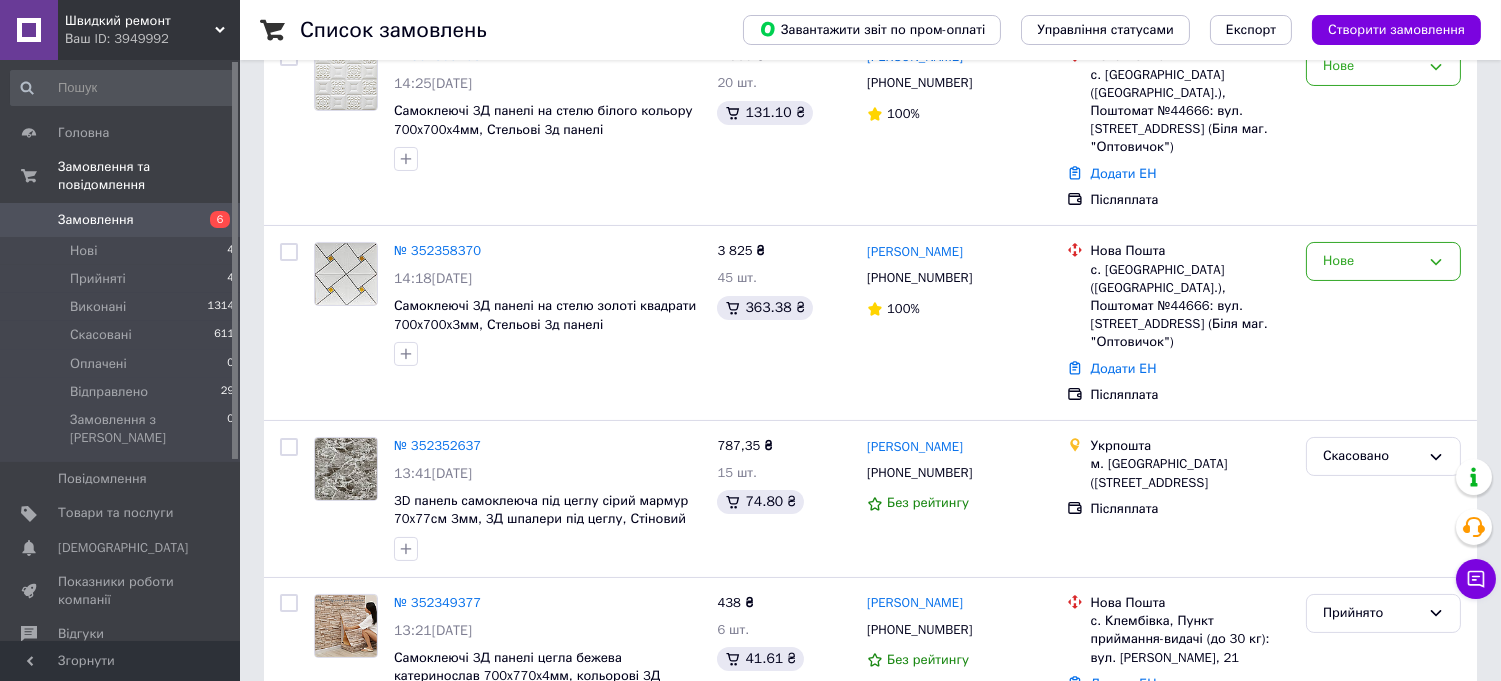 scroll, scrollTop: 444, scrollLeft: 0, axis: vertical 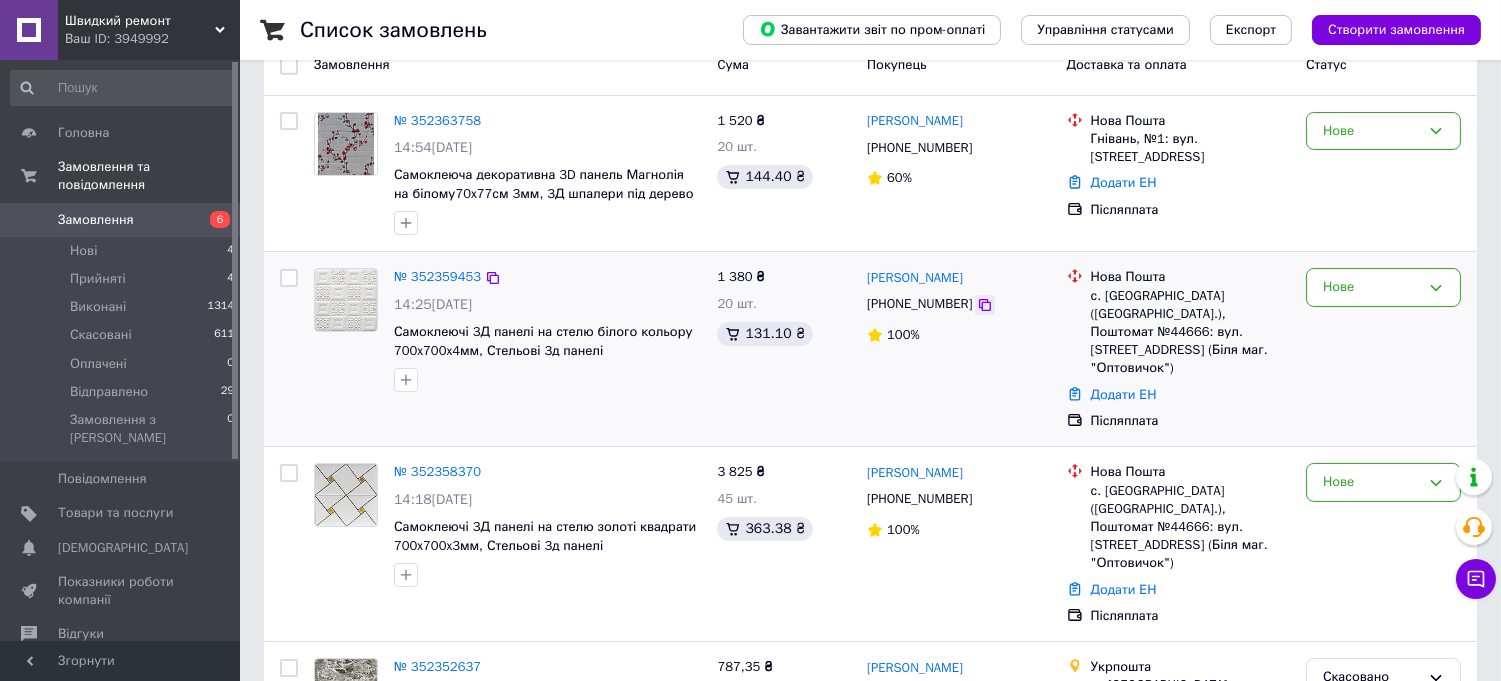 click 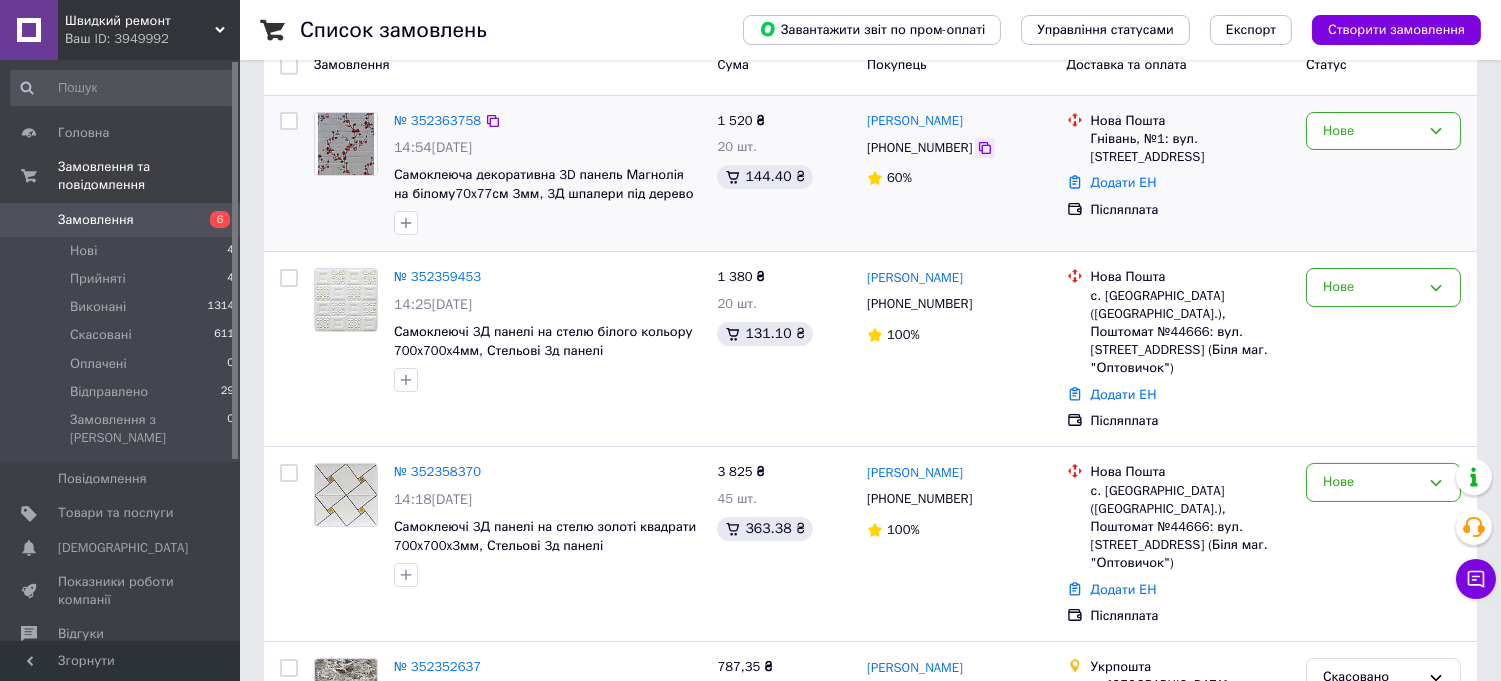 click 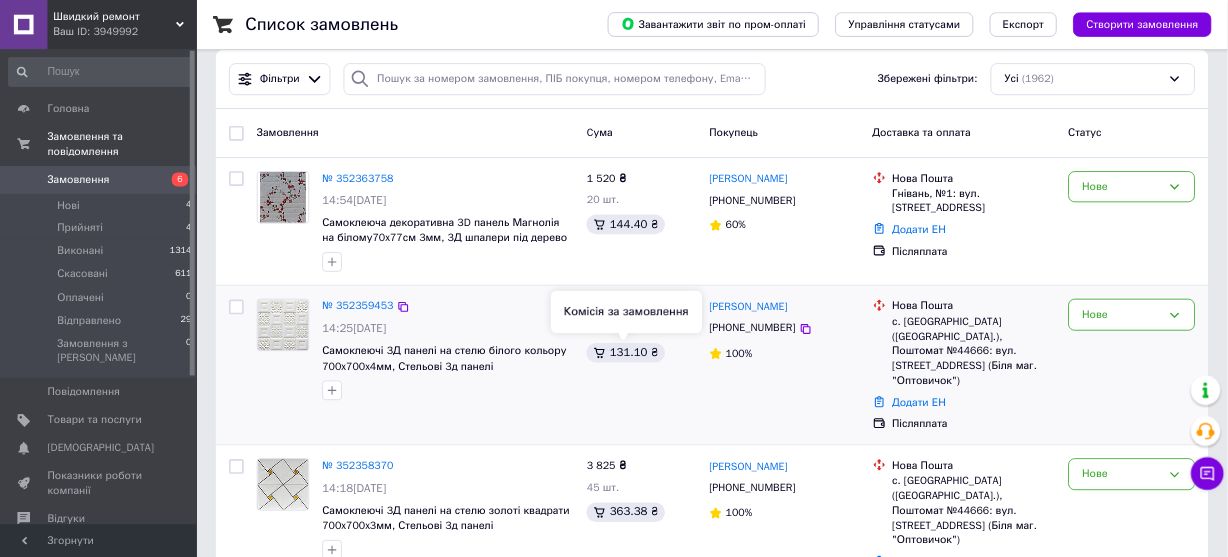 scroll, scrollTop: 0, scrollLeft: 0, axis: both 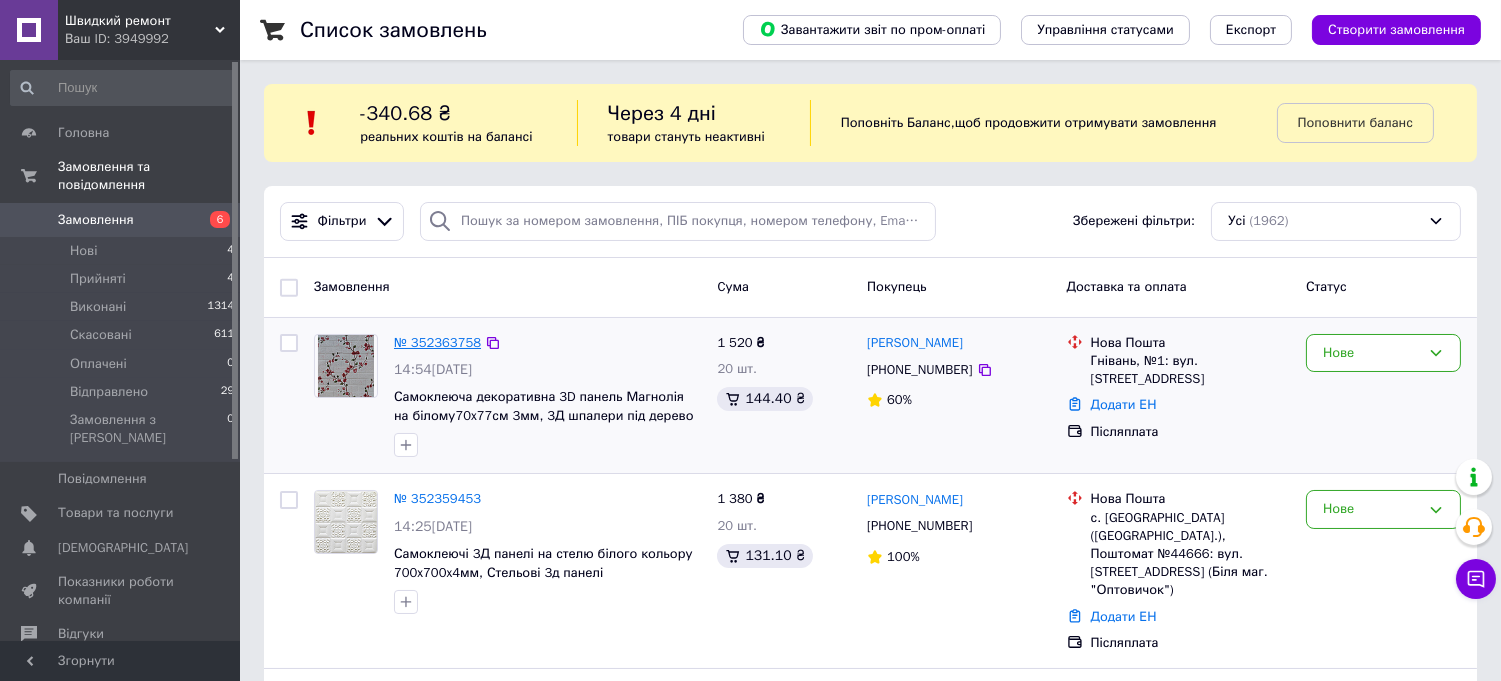 click on "№ 352363758" at bounding box center (437, 342) 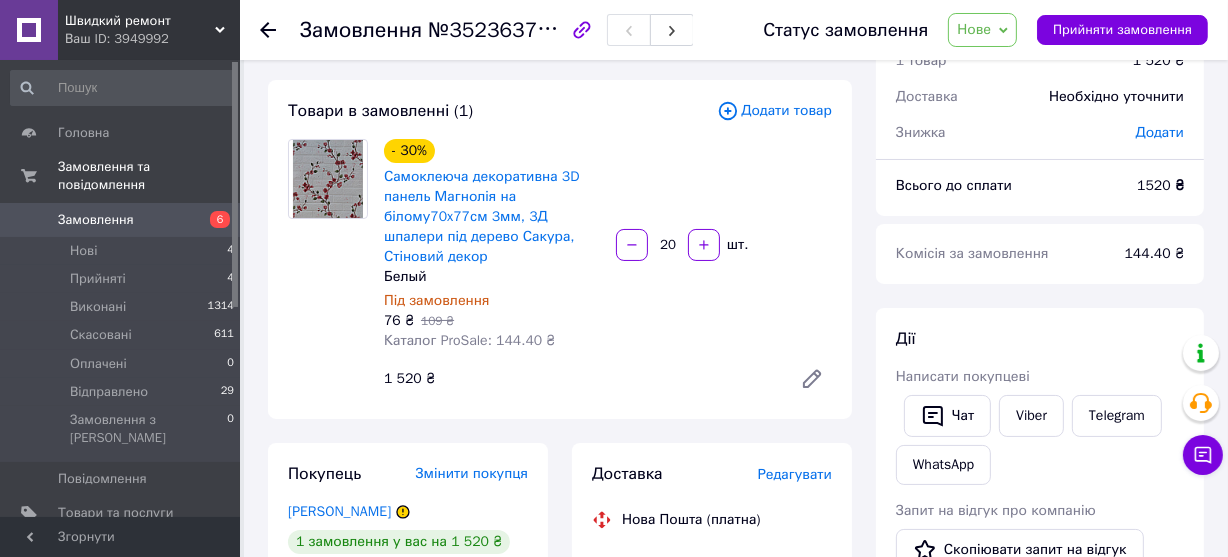 scroll, scrollTop: 272, scrollLeft: 0, axis: vertical 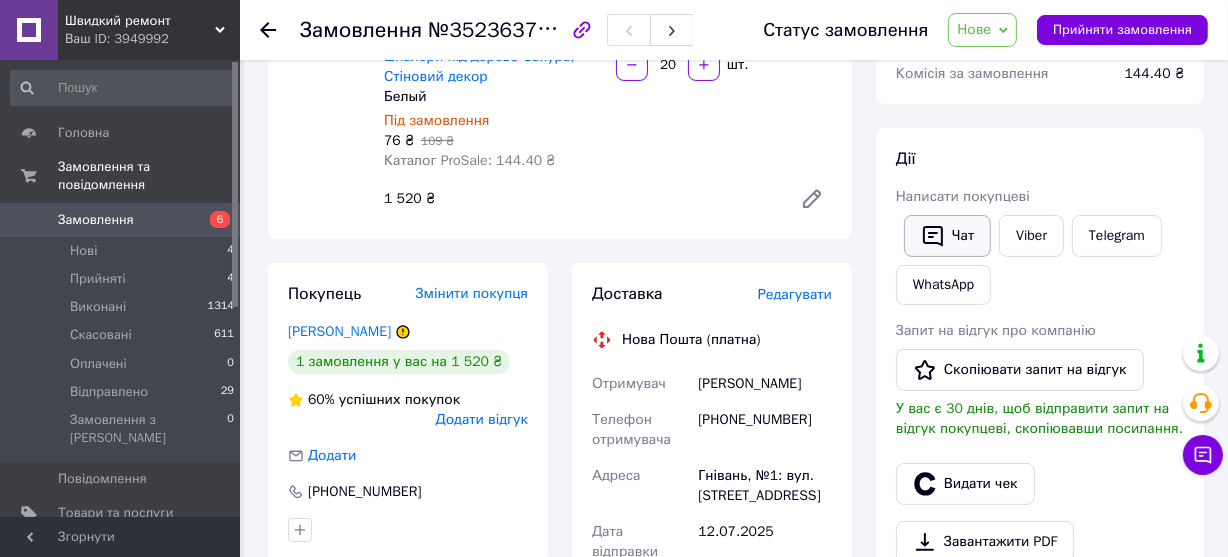 click 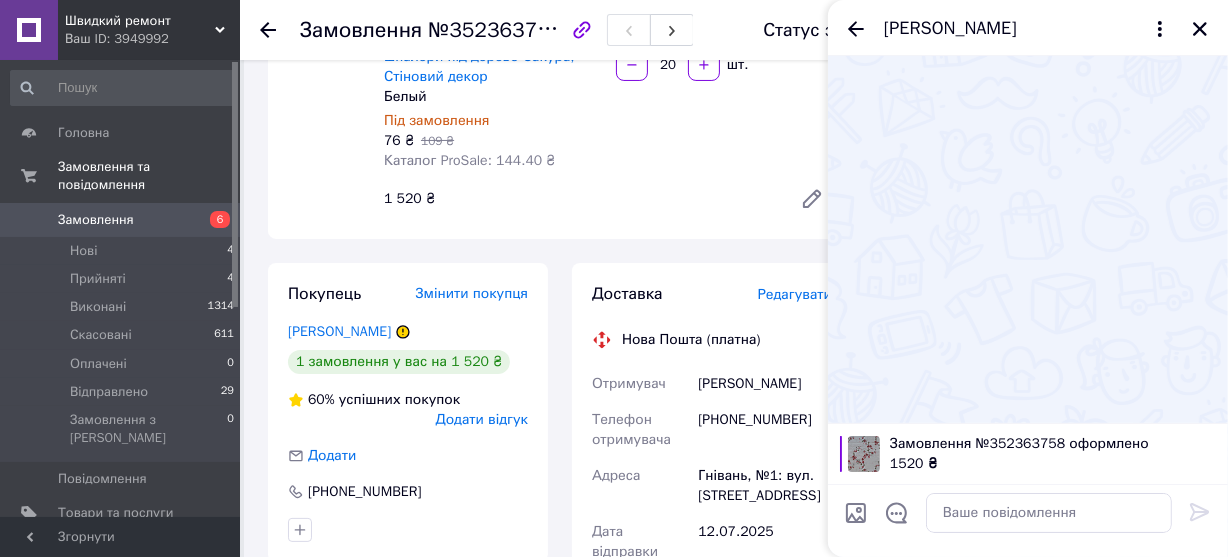 click at bounding box center [856, 517] 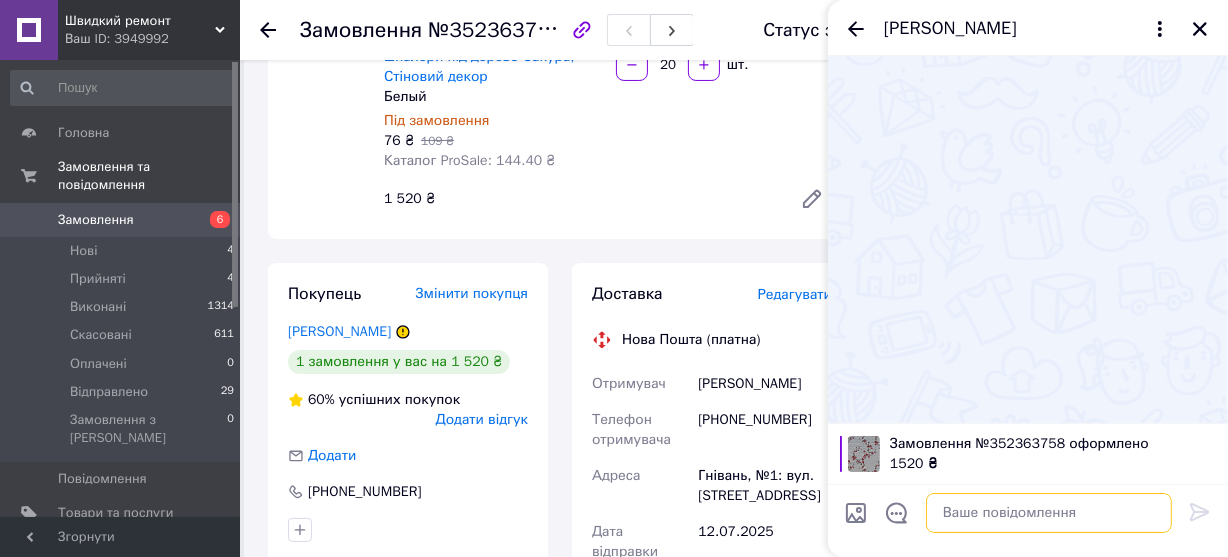 click at bounding box center (1049, 513) 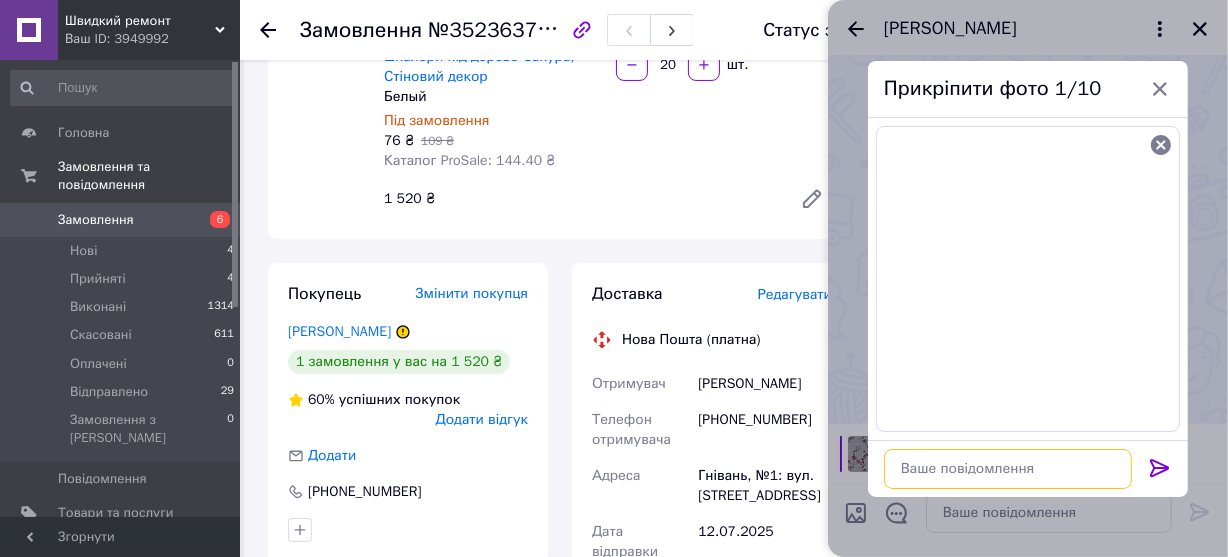 click at bounding box center (1008, 469) 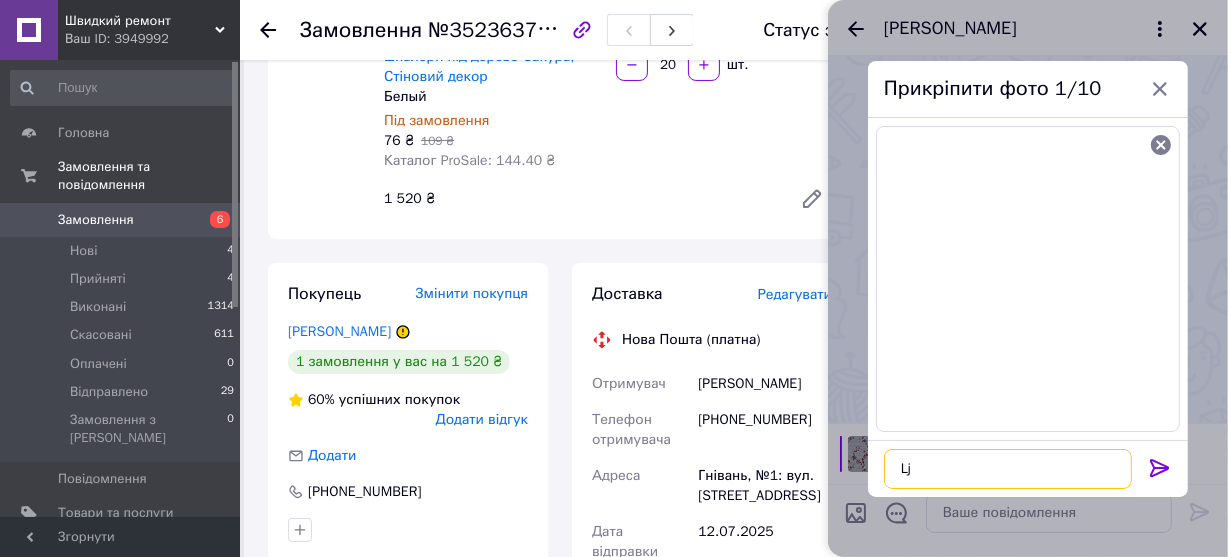 type on "L" 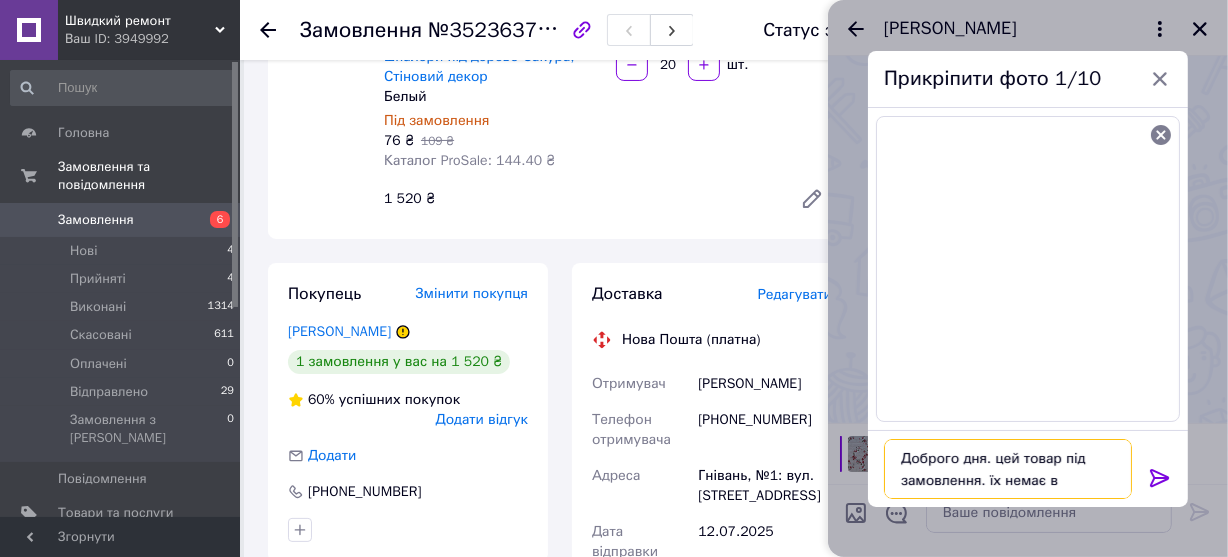 type on "Доброго дня. цей товар під замовлення. їх немає в наявності" 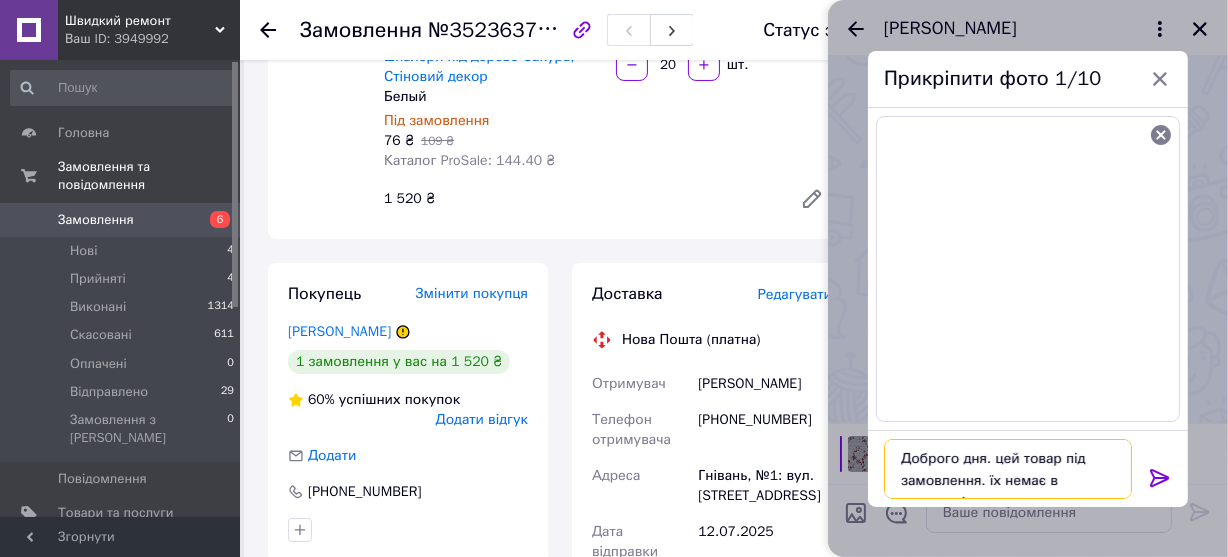 scroll, scrollTop: 14, scrollLeft: 0, axis: vertical 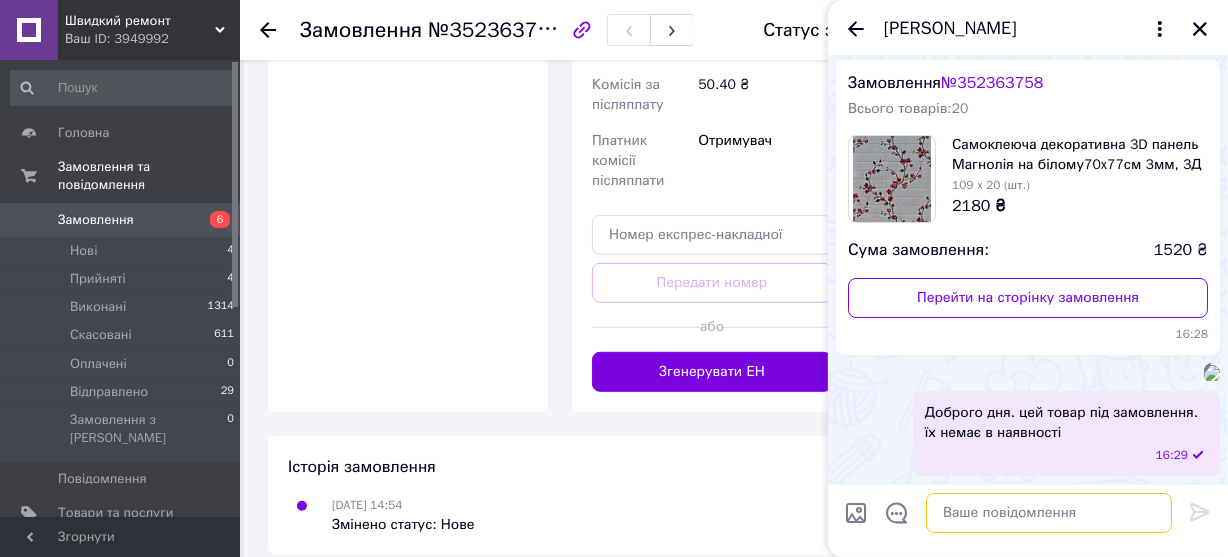 click at bounding box center [1049, 513] 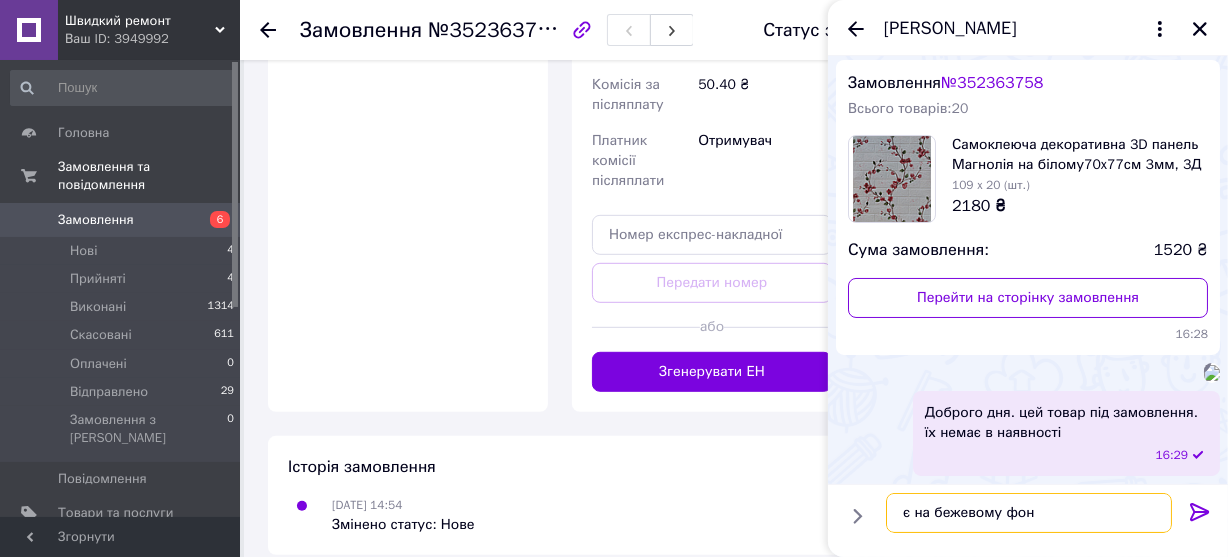 type on "є на бежевому фоні" 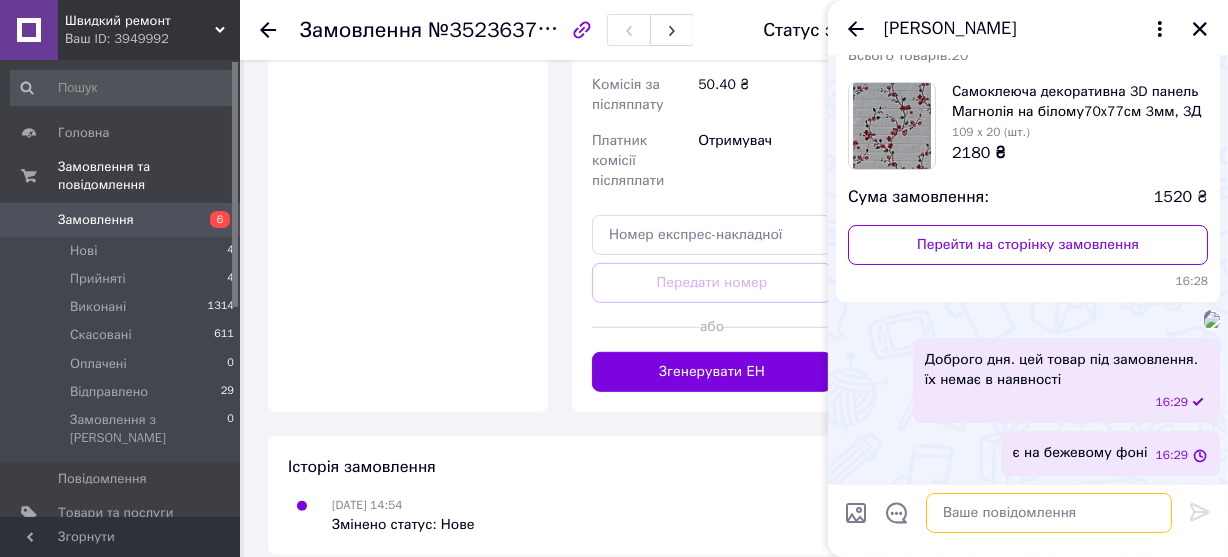 scroll, scrollTop: 380, scrollLeft: 0, axis: vertical 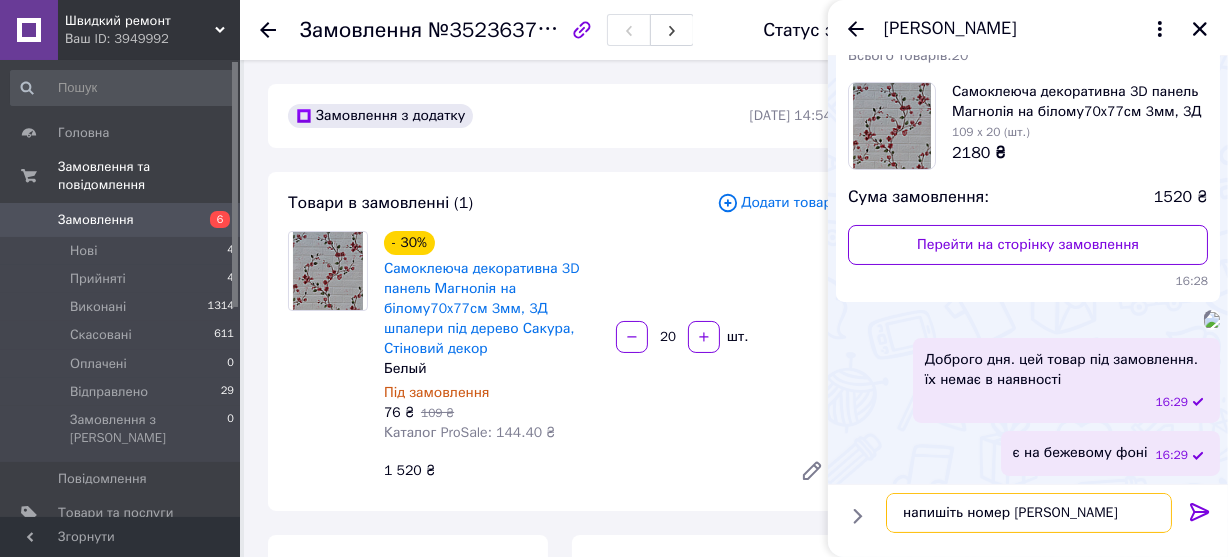 click on "напишіть номер вайбра" at bounding box center (1029, 513) 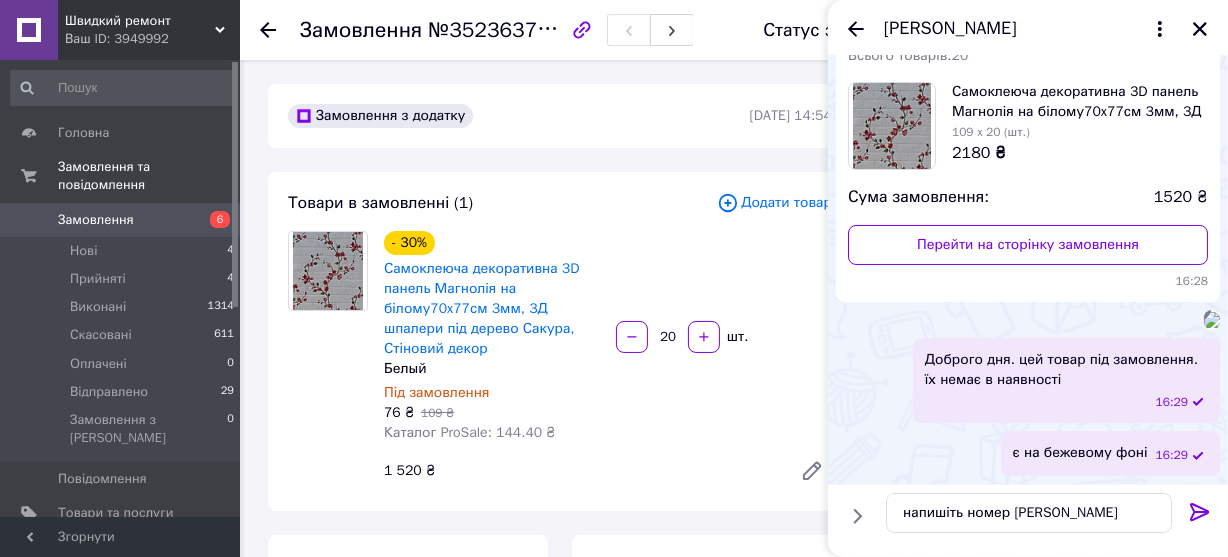 click 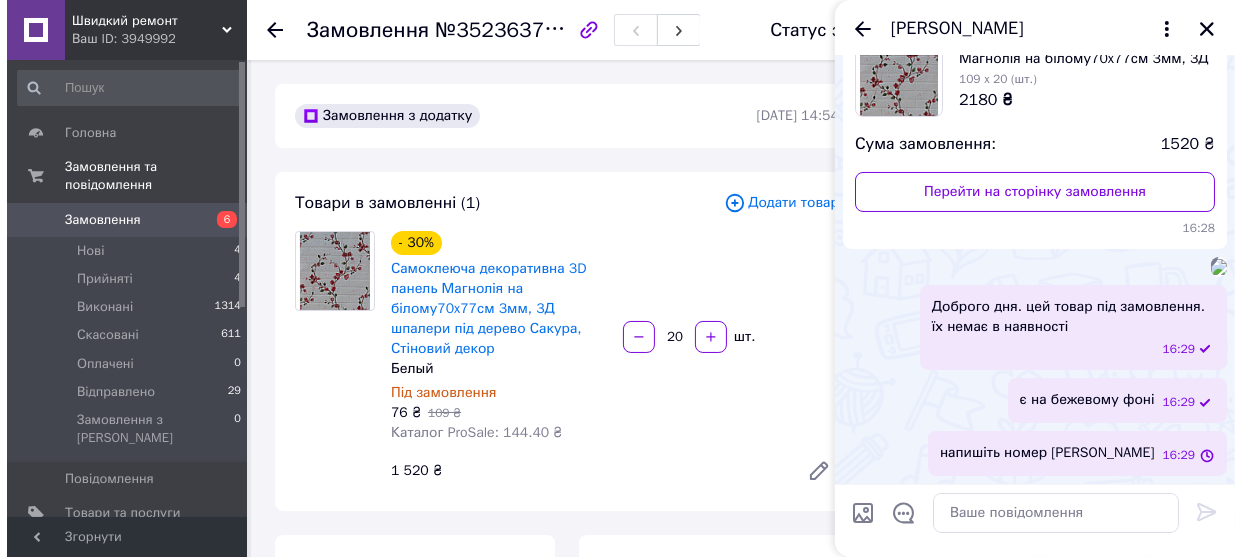 scroll, scrollTop: 433, scrollLeft: 0, axis: vertical 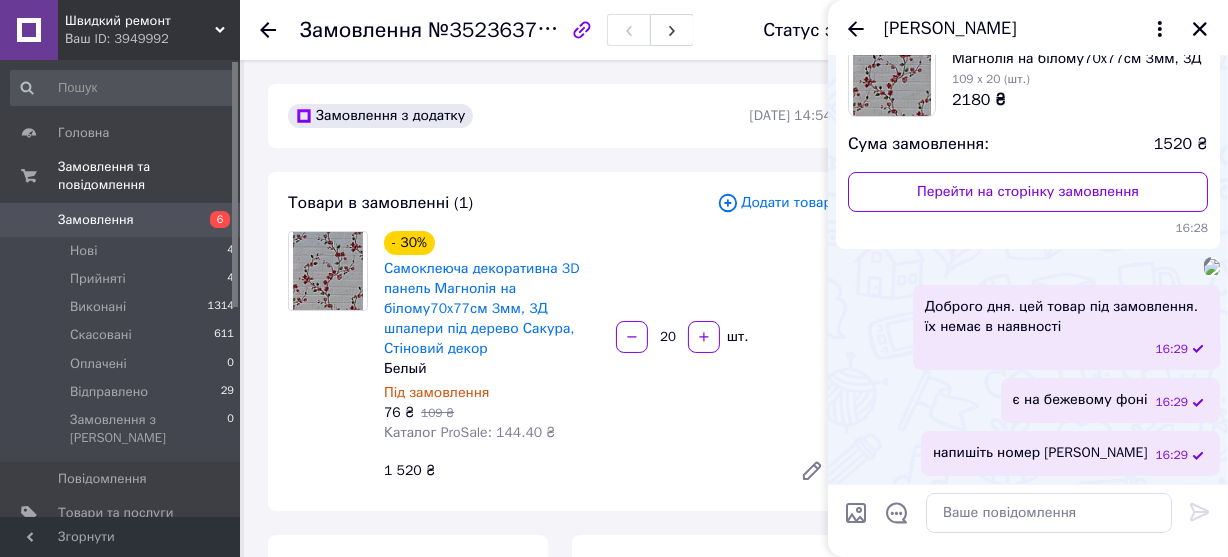 click on "Замовлення 6" at bounding box center (123, 220) 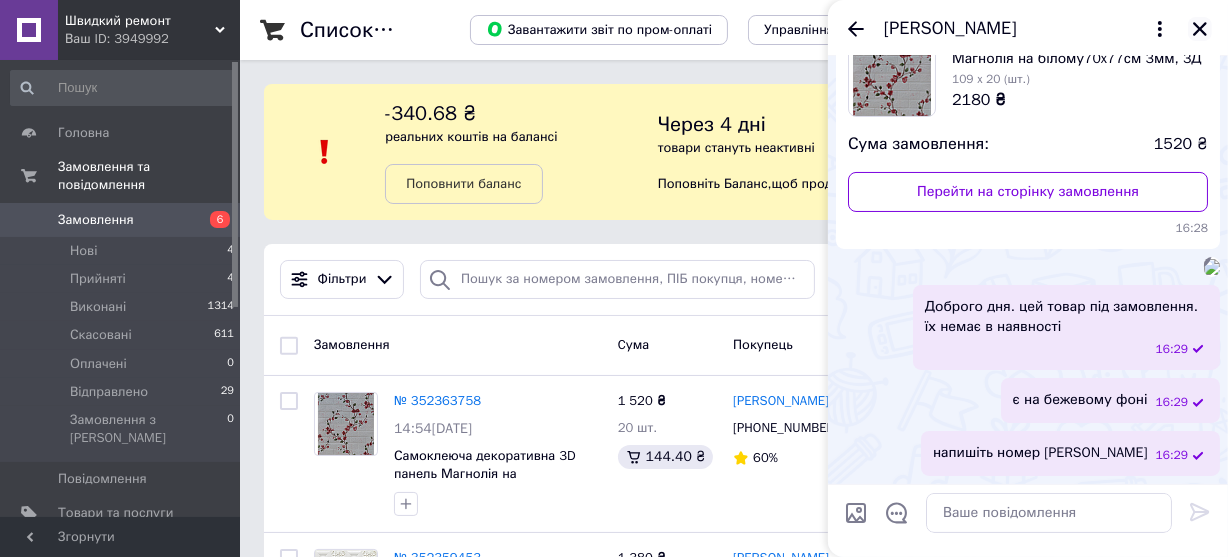 click 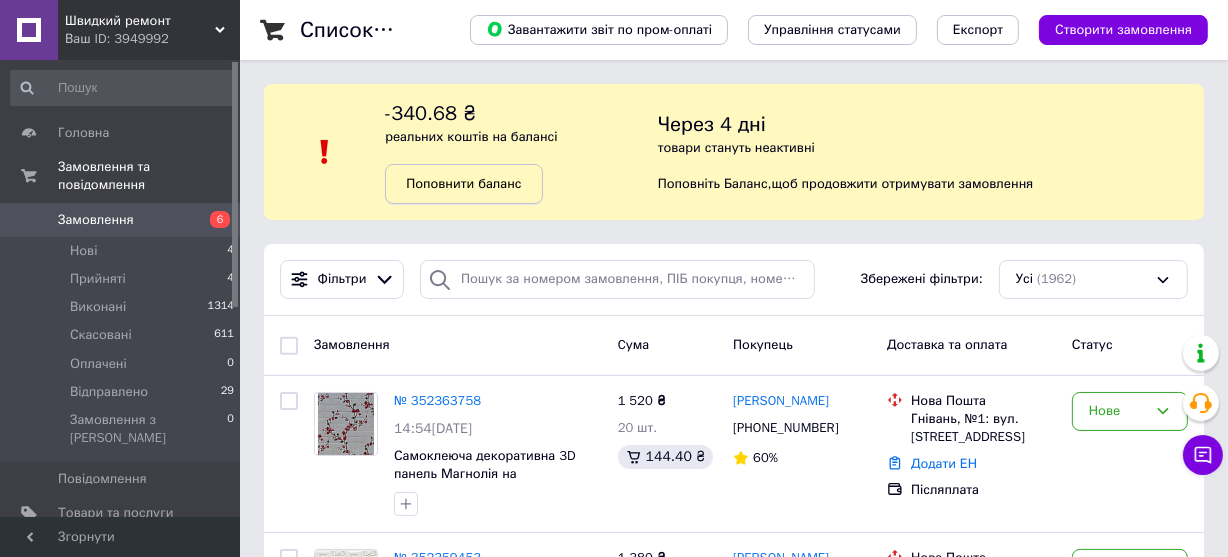 click on "Поповнити баланс" at bounding box center [463, 183] 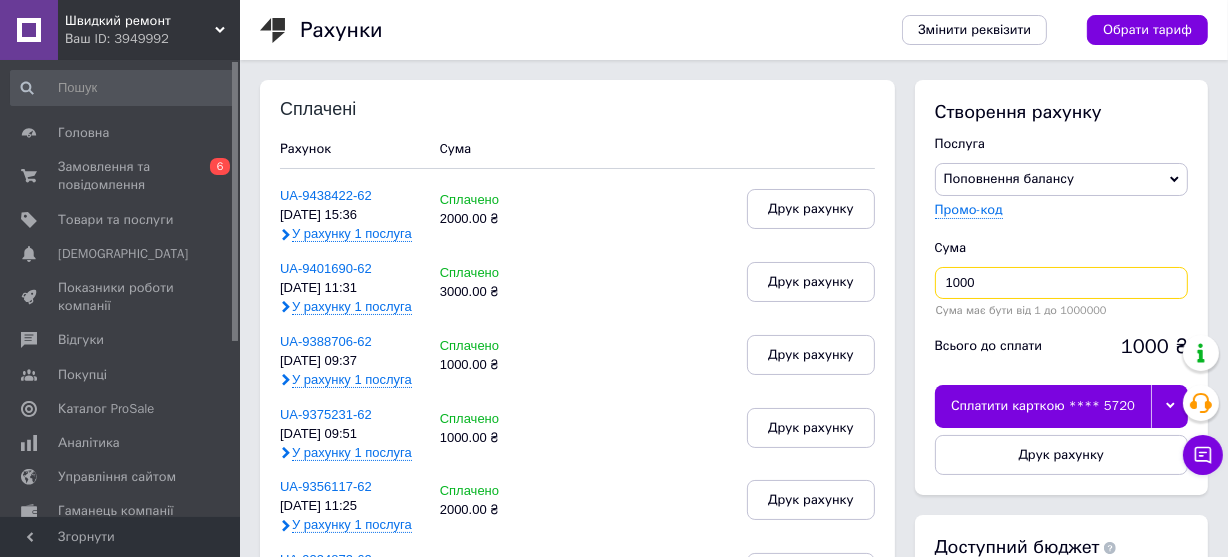 click on "1000" at bounding box center (1061, 283) 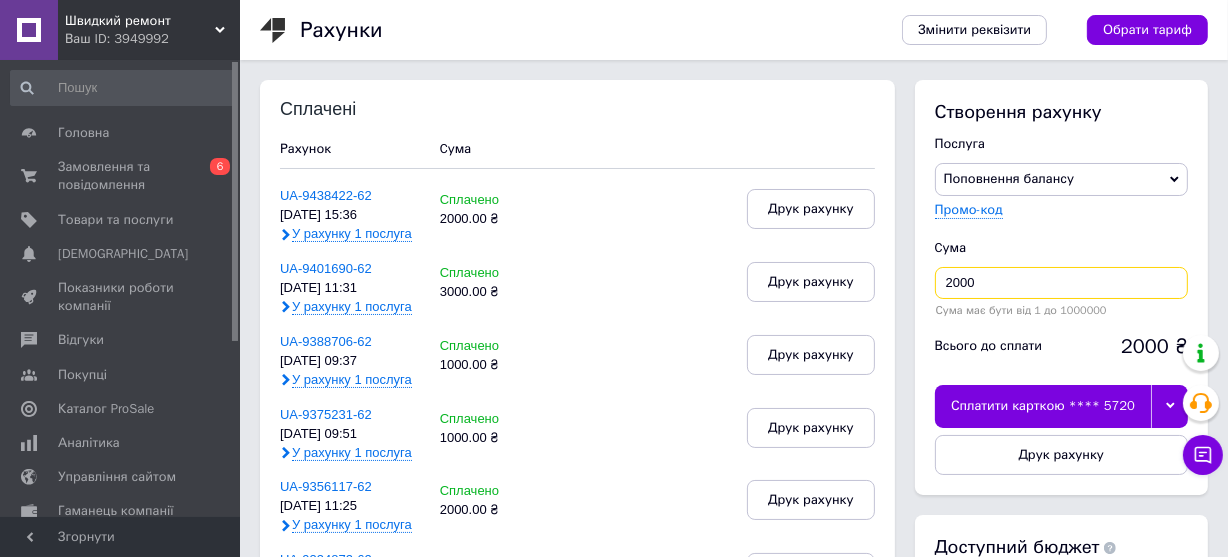 type on "2000" 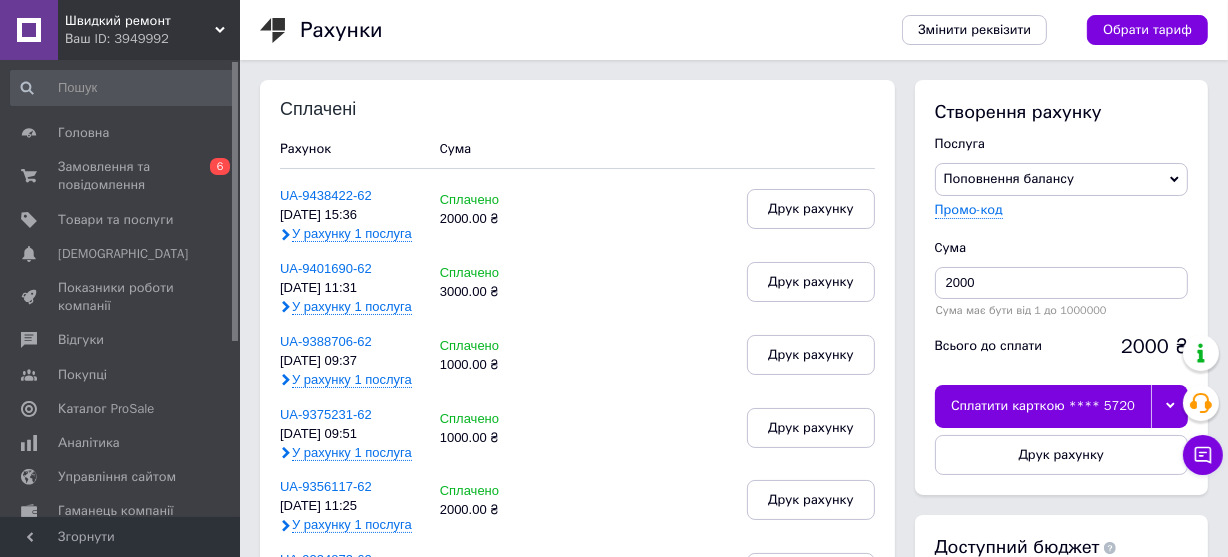click on "Сплатити карткою  **** 5720" at bounding box center [1043, 406] 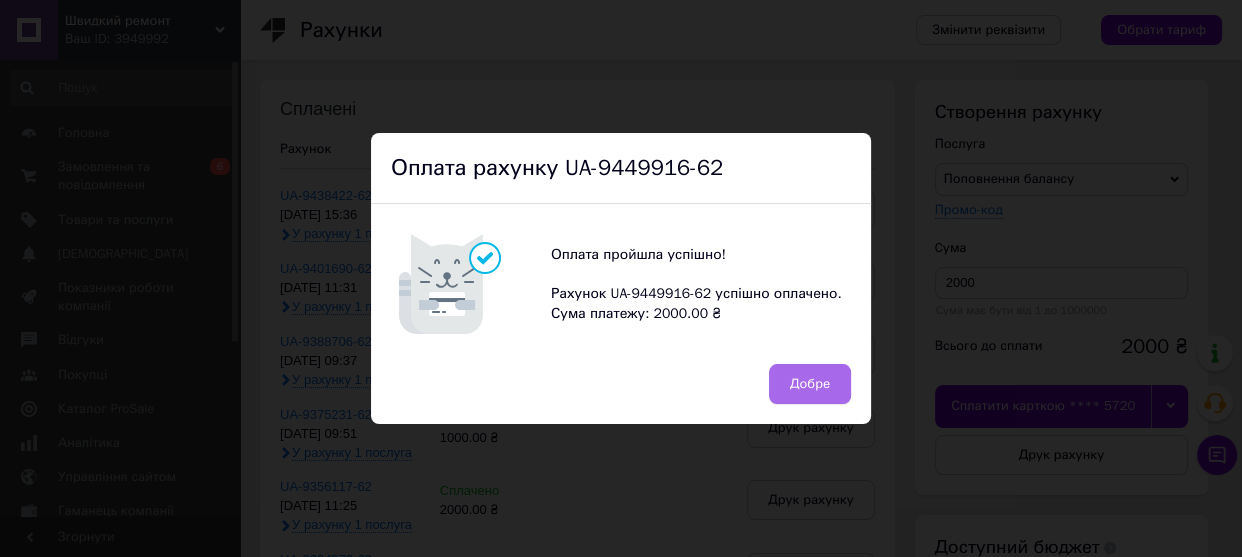 click on "Добре" at bounding box center (810, 384) 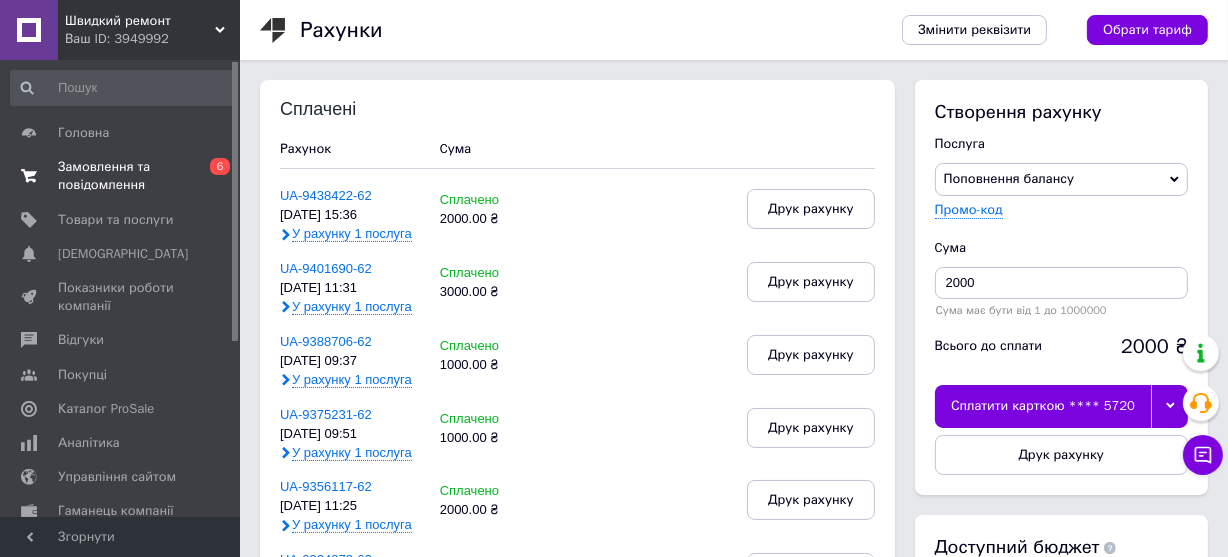 click on "Замовлення та повідомлення" at bounding box center [121, 176] 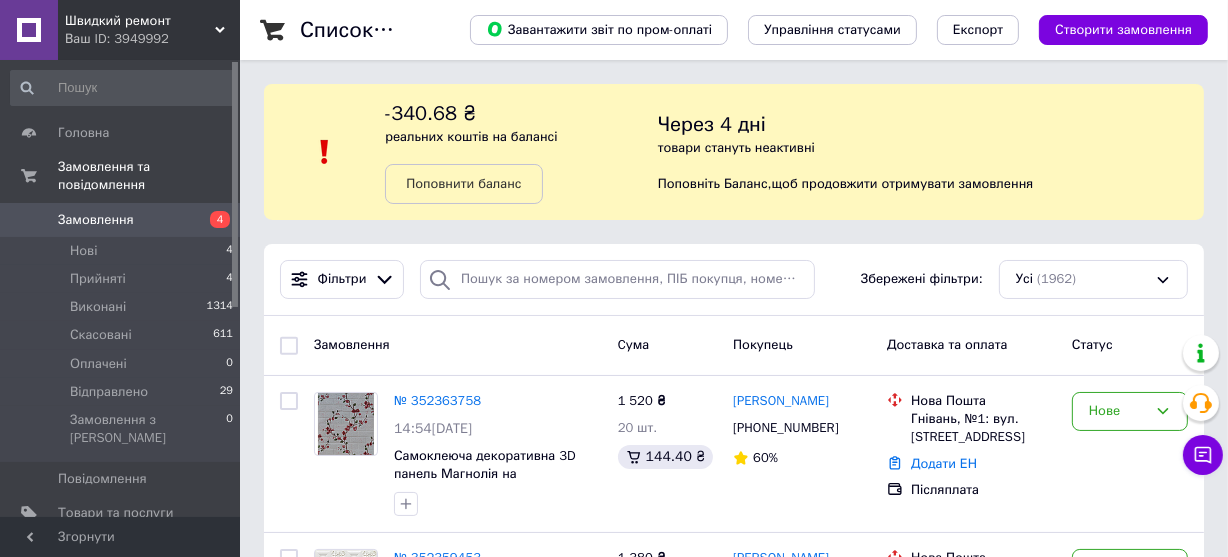 scroll, scrollTop: 160, scrollLeft: 0, axis: vertical 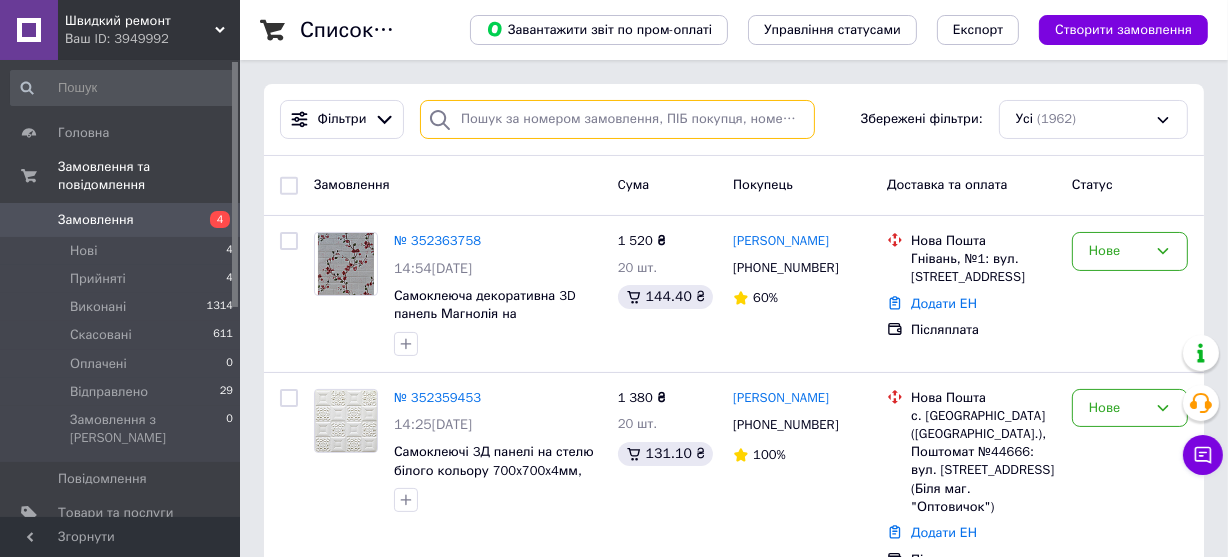 click at bounding box center [617, 119] 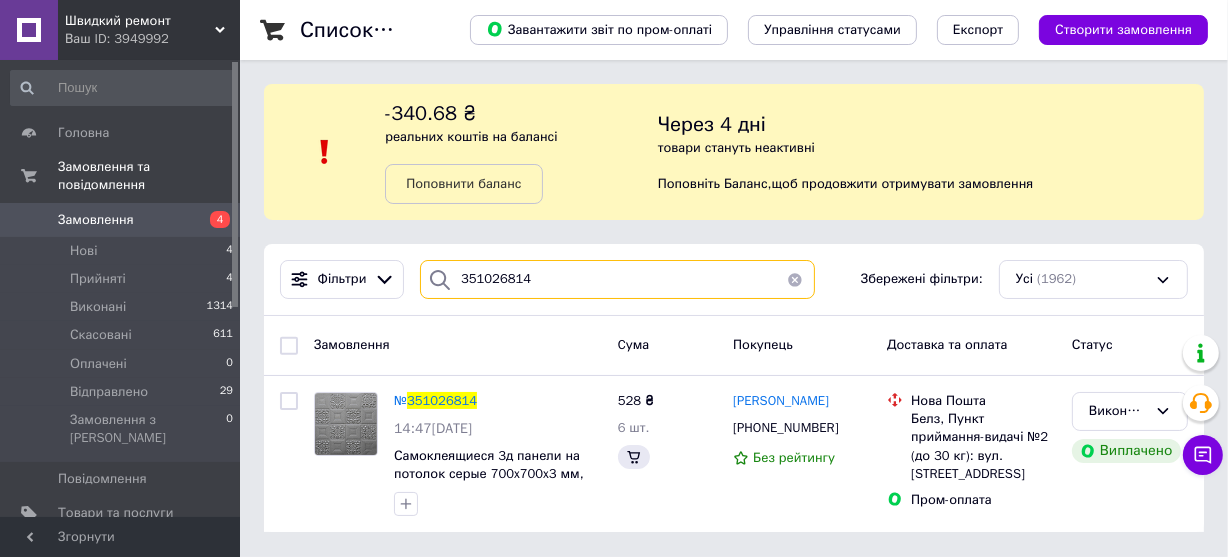 scroll, scrollTop: 0, scrollLeft: 0, axis: both 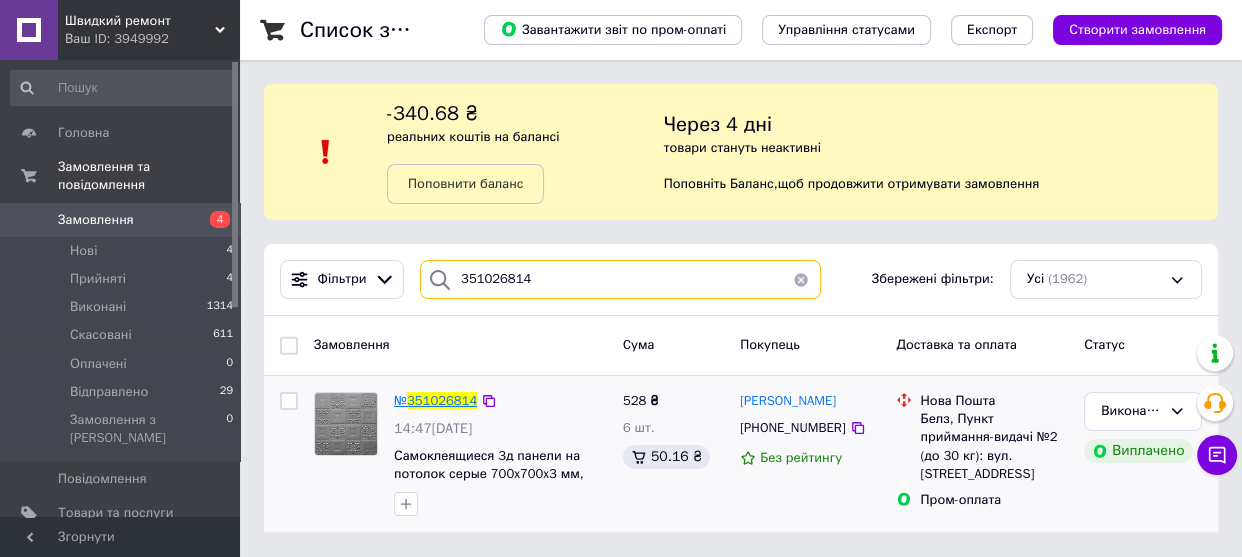 type on "351026814" 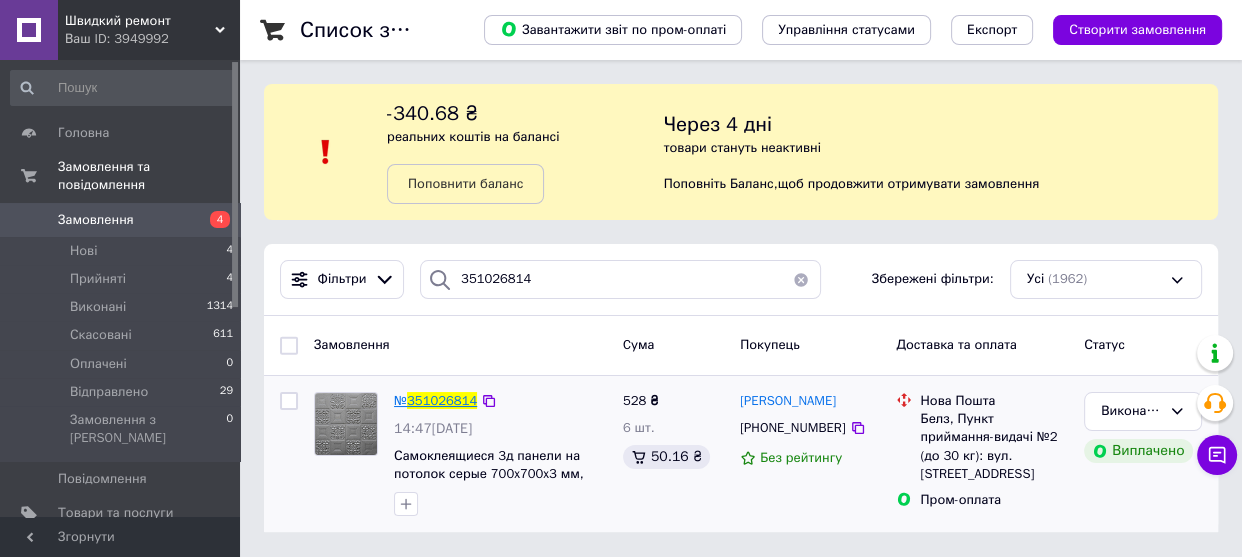 click on "351026814" at bounding box center [442, 400] 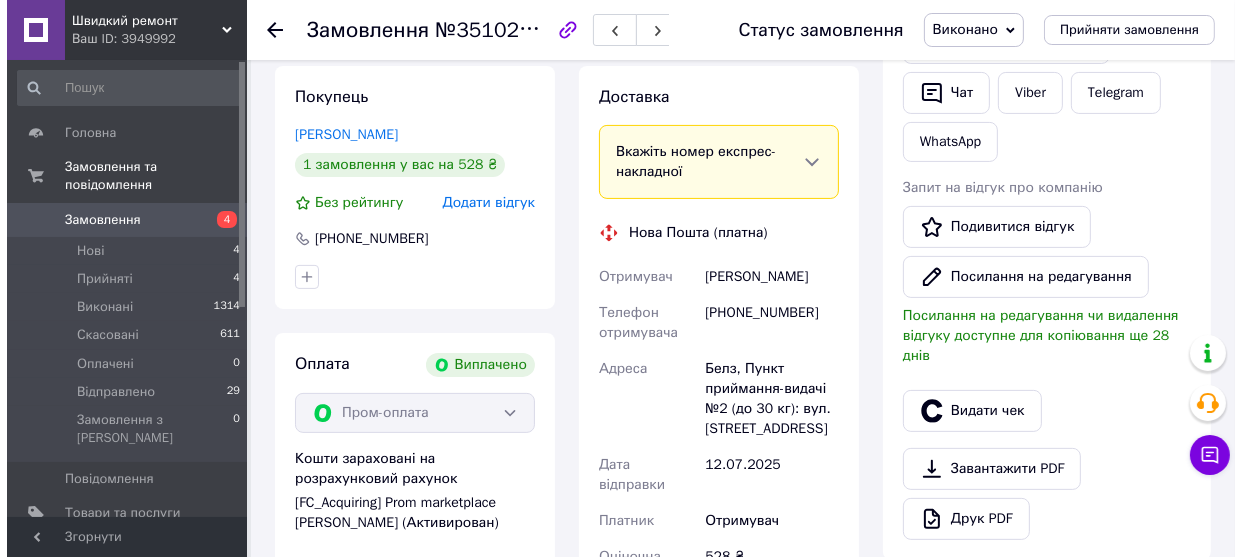 scroll, scrollTop: 545, scrollLeft: 0, axis: vertical 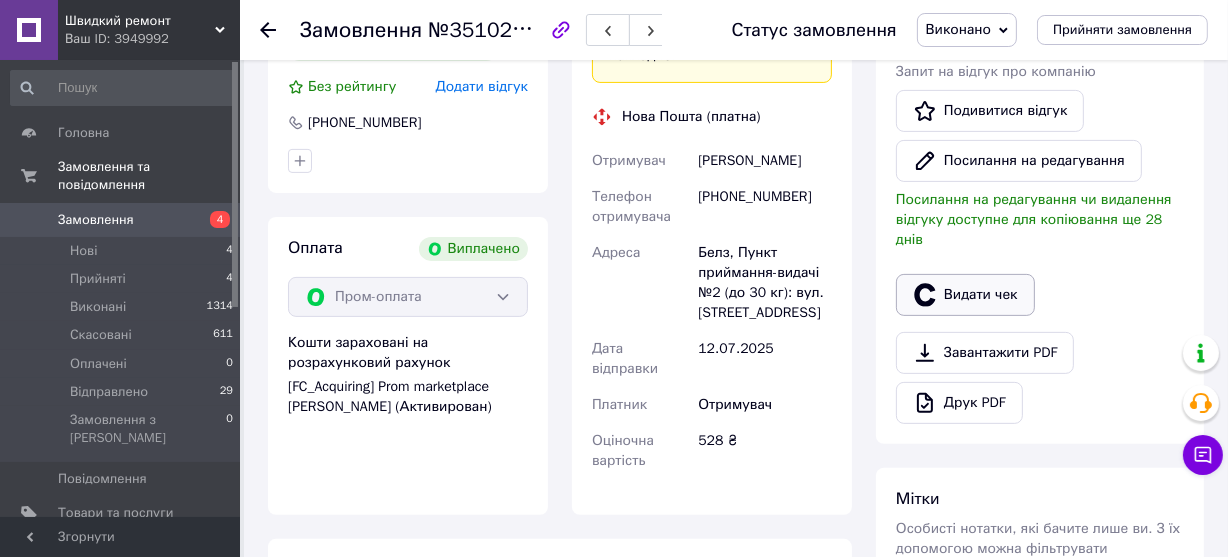 click on "Видати чек" at bounding box center (965, 295) 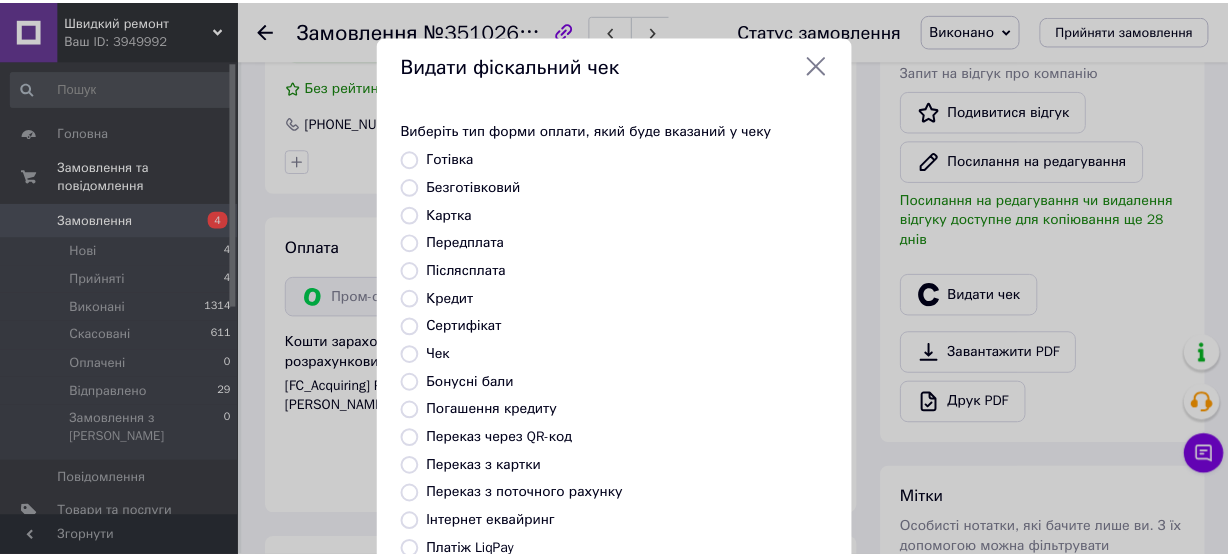 scroll, scrollTop: 301, scrollLeft: 0, axis: vertical 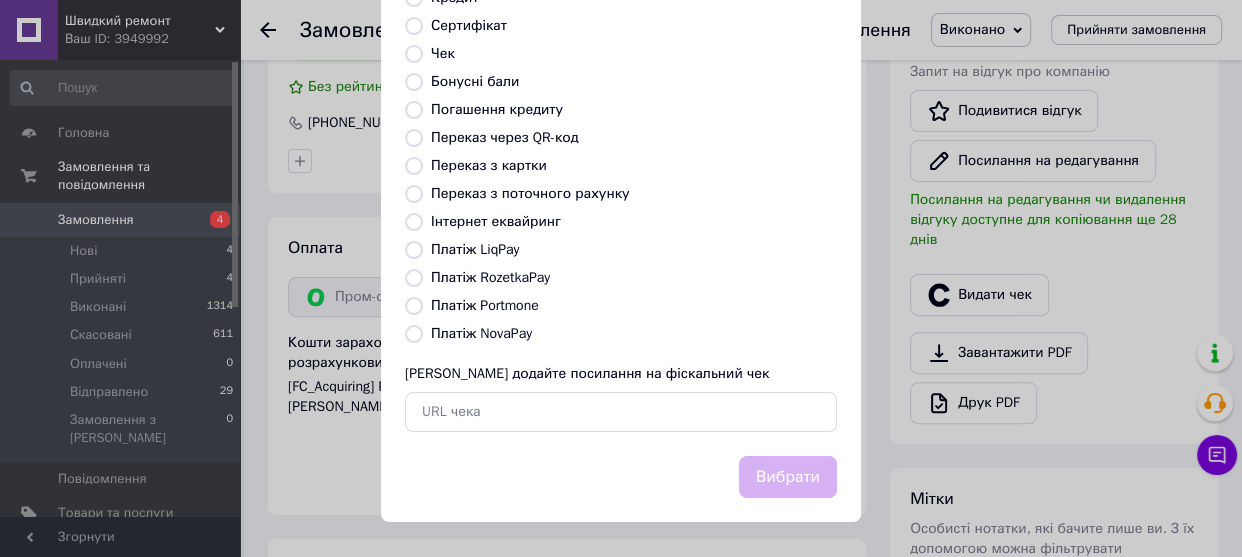 click on "Платіж RozetkaPay" at bounding box center [414, 278] 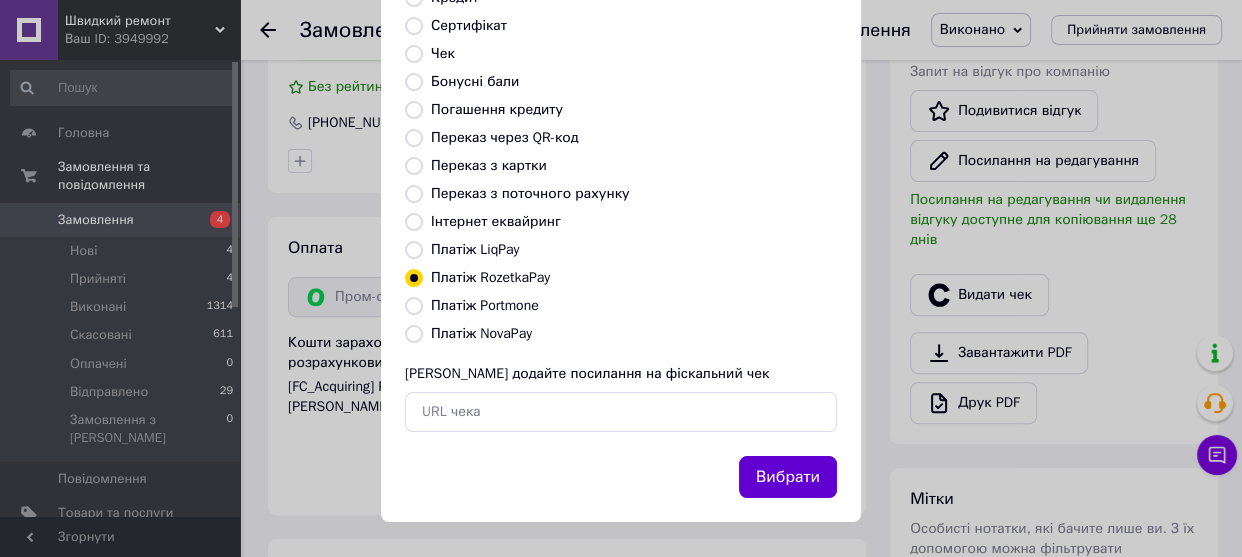 click on "Вибрати" at bounding box center [788, 477] 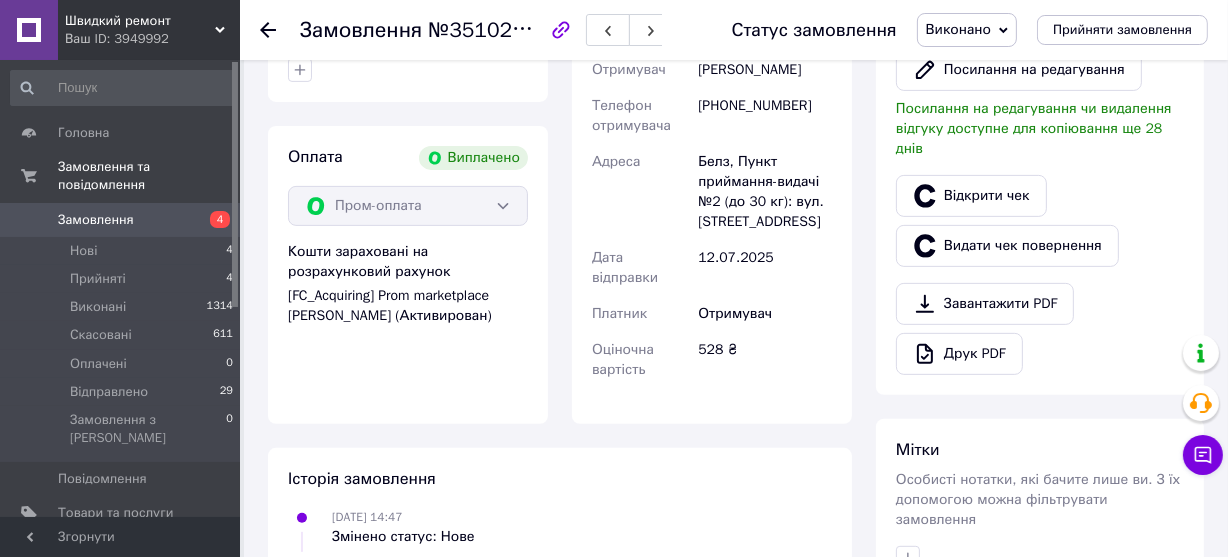 scroll, scrollTop: 0, scrollLeft: 0, axis: both 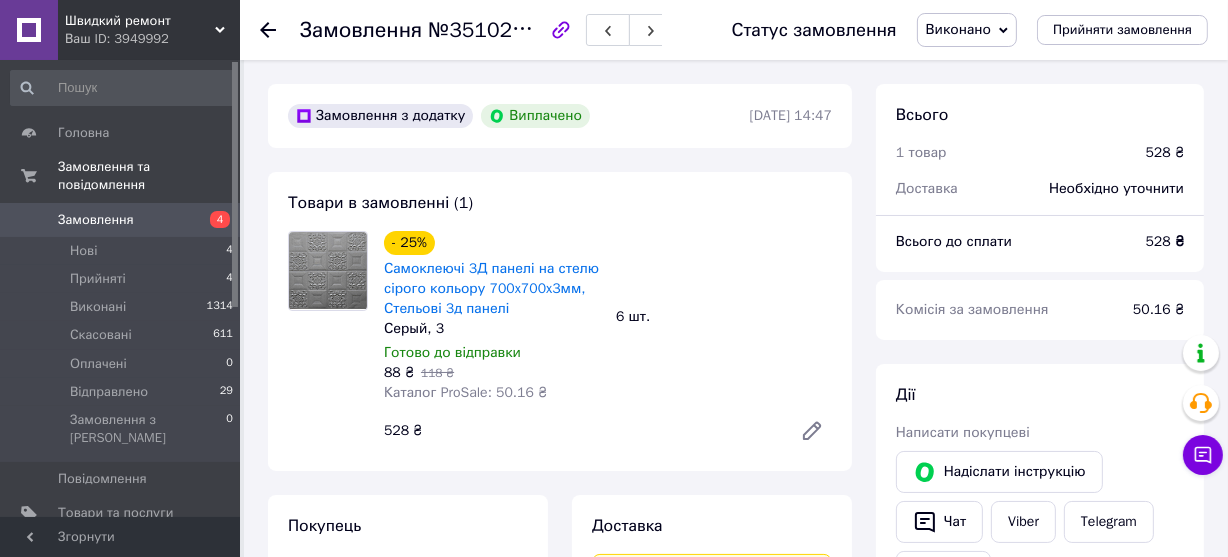 click 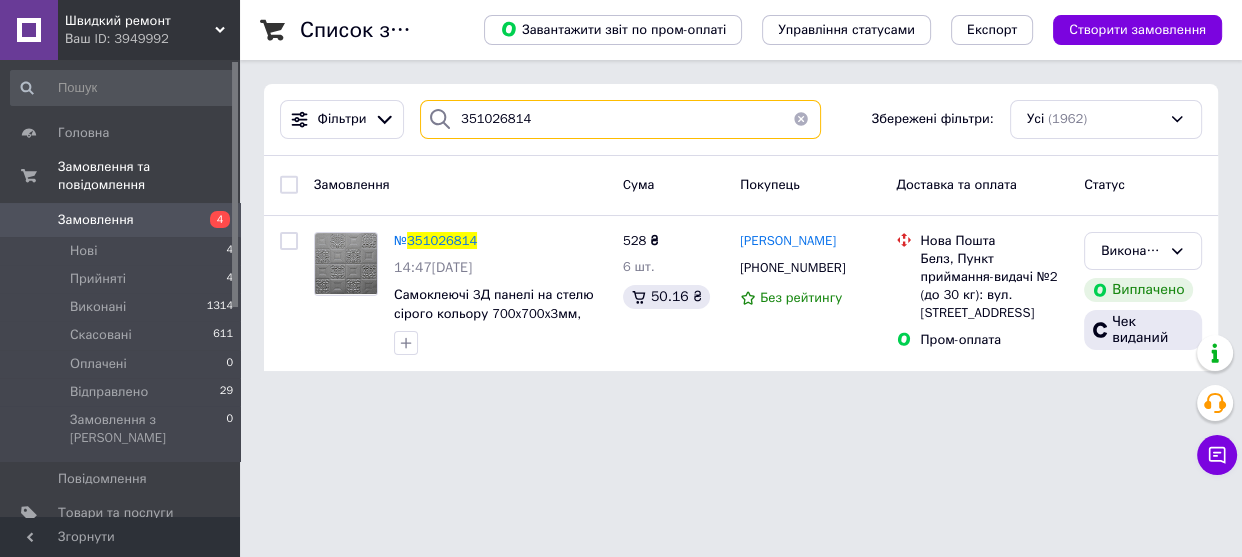 drag, startPoint x: 498, startPoint y: 129, endPoint x: 454, endPoint y: 130, distance: 44.011364 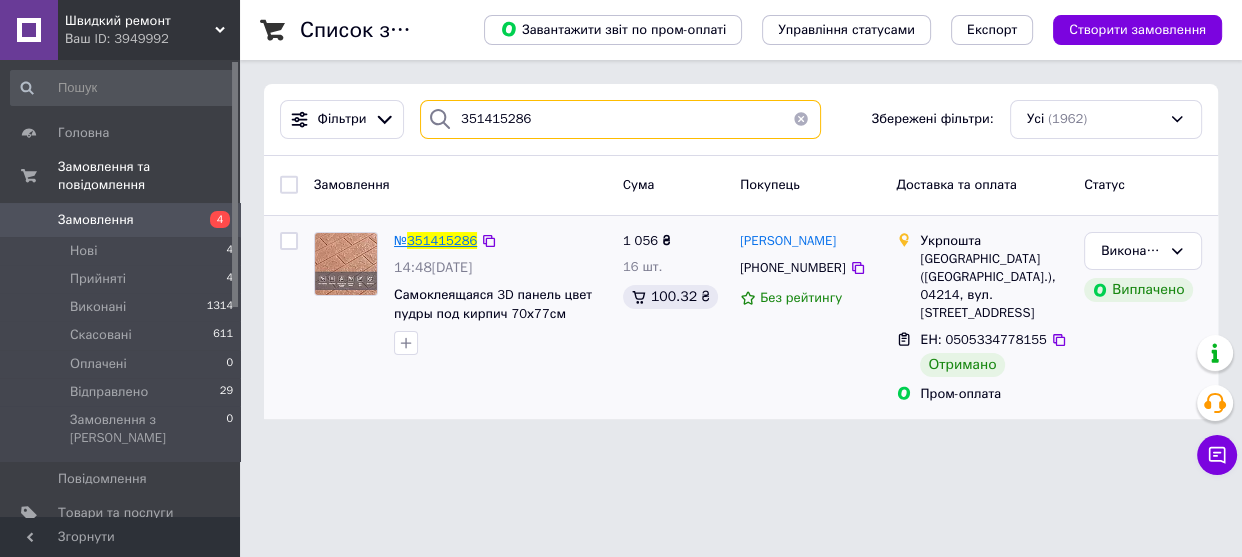 type on "351415286" 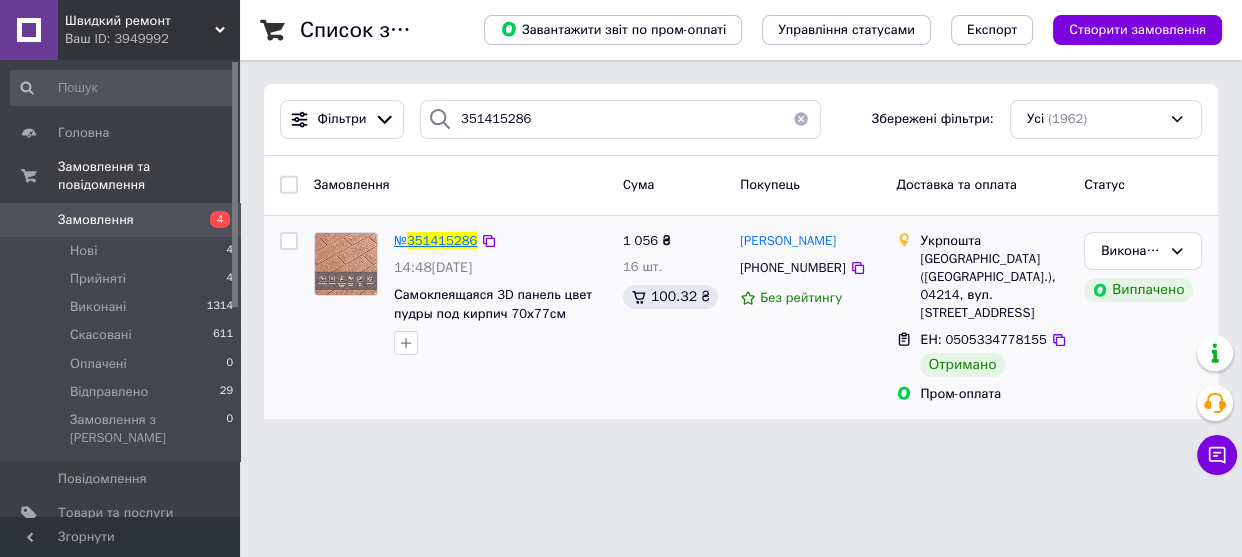 click on "351415286" at bounding box center (442, 240) 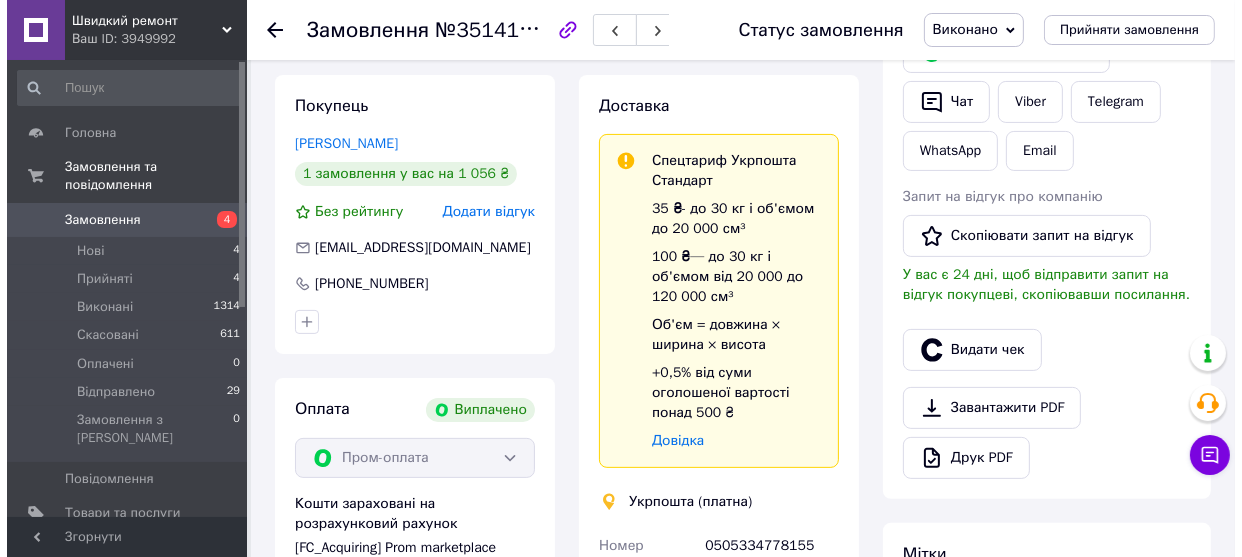 scroll, scrollTop: 545, scrollLeft: 0, axis: vertical 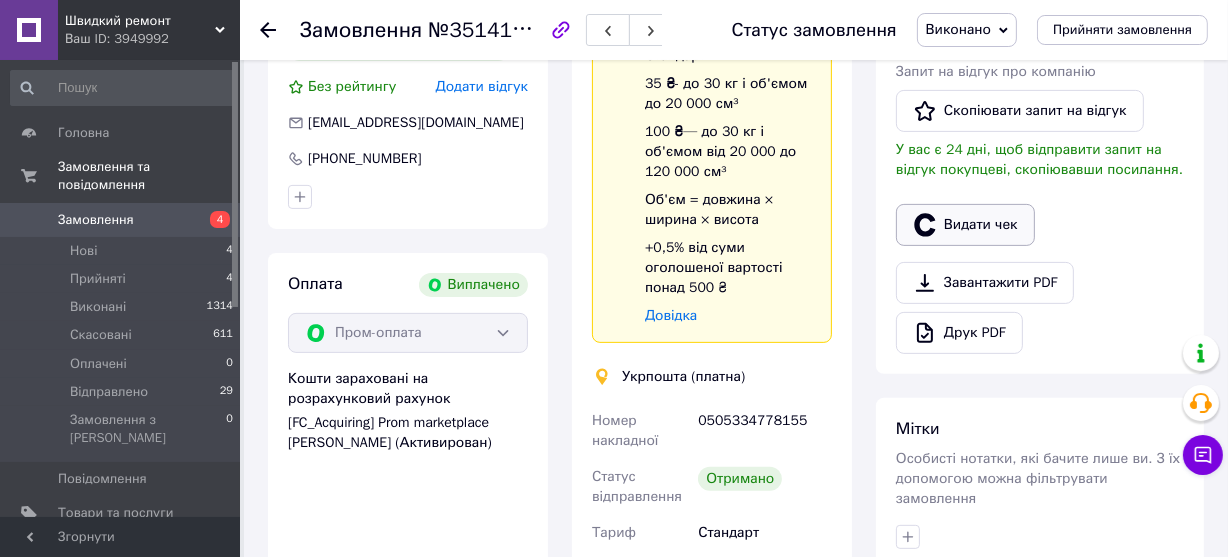 click on "Видати чек" at bounding box center [965, 225] 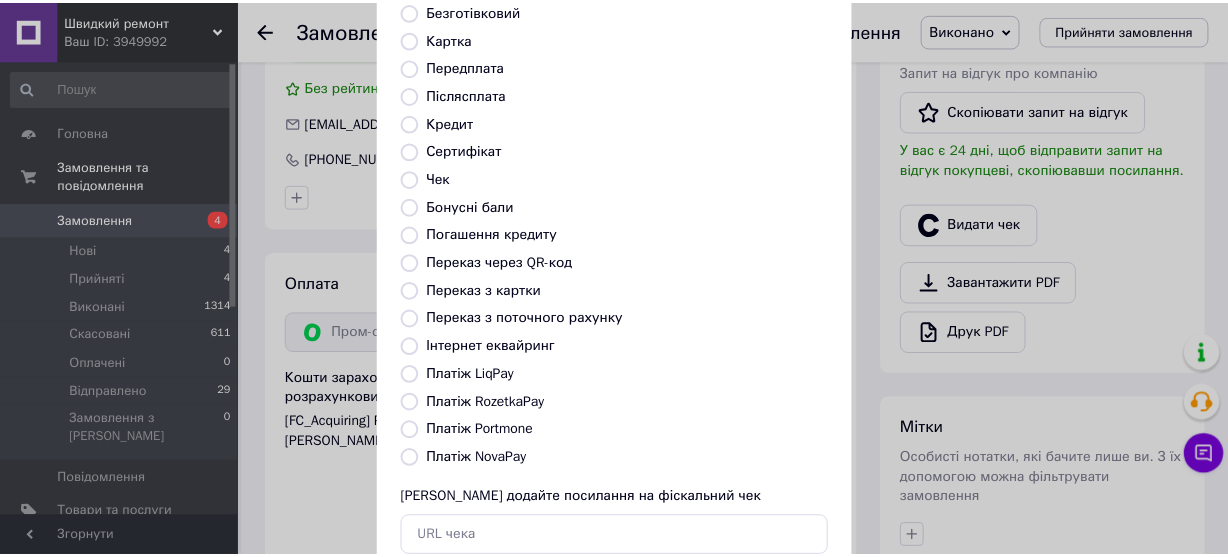 scroll, scrollTop: 301, scrollLeft: 0, axis: vertical 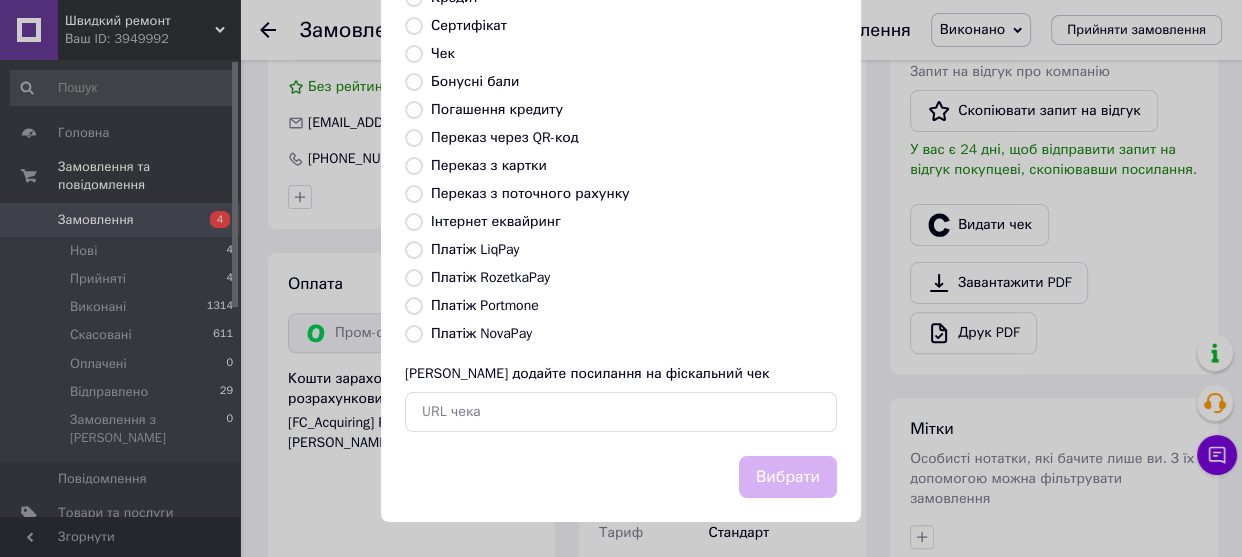 click on "Платіж RozetkaPay" at bounding box center [414, 278] 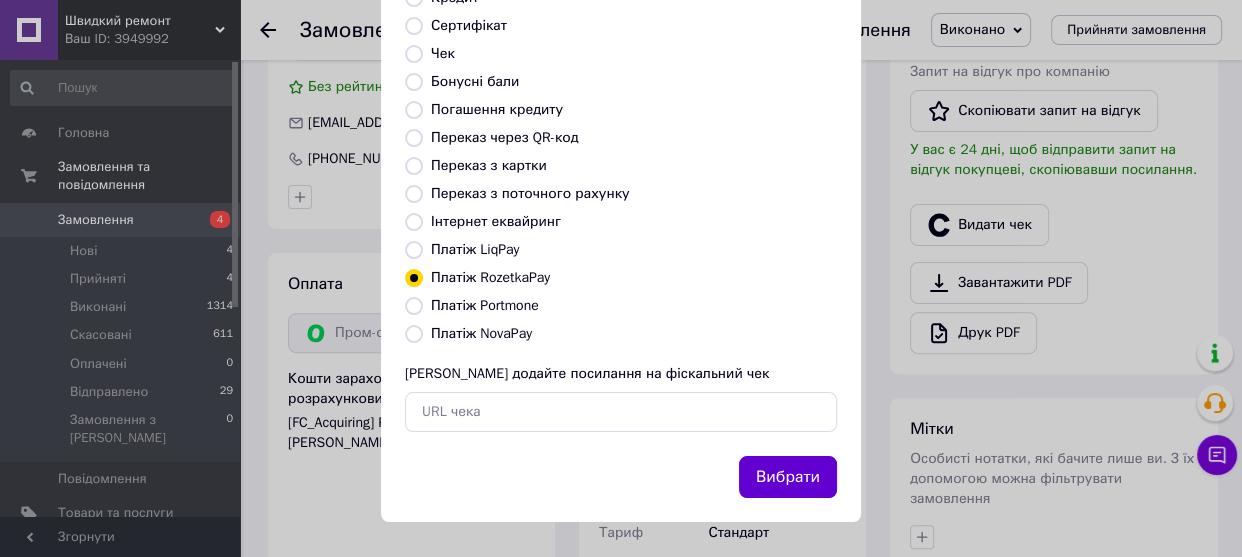 click on "Вибрати" at bounding box center (788, 477) 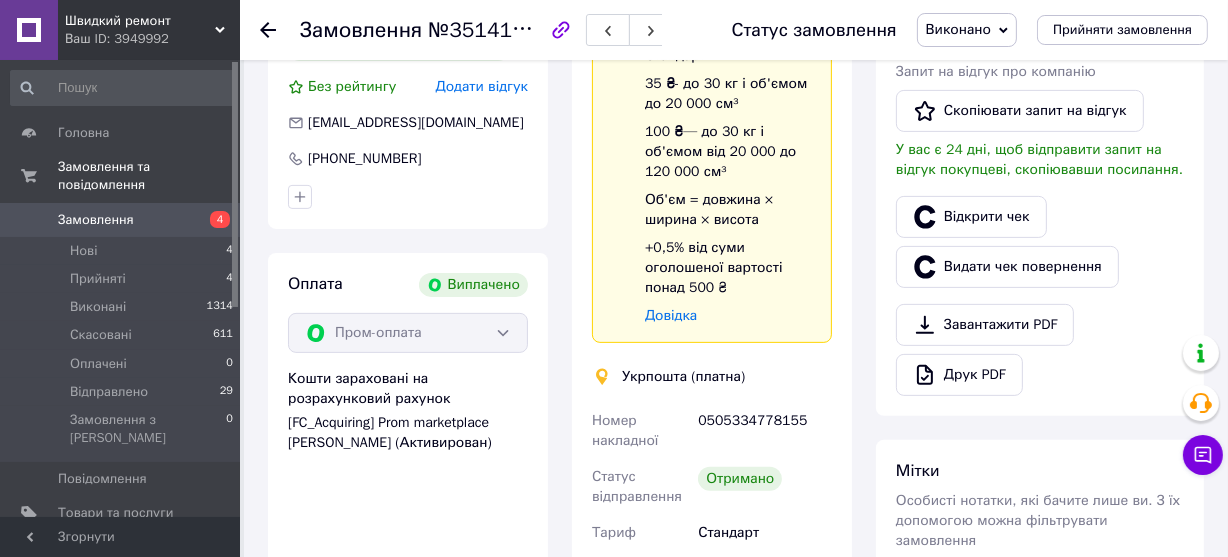 click on "[DEMOGRAPHIC_DATA]" at bounding box center (121, 548) 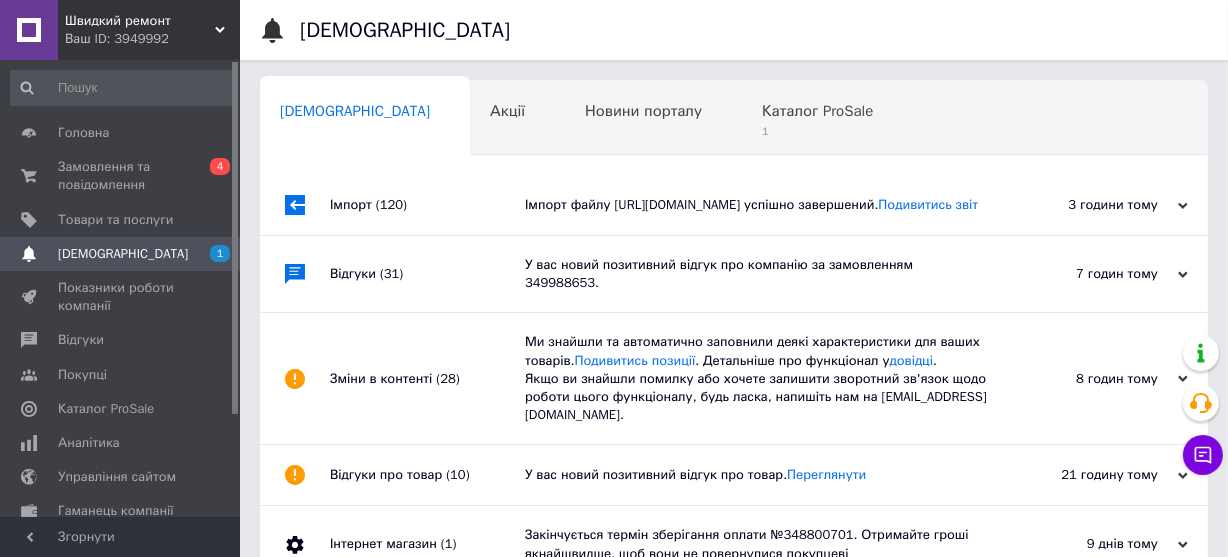 scroll, scrollTop: 0, scrollLeft: 2, axis: horizontal 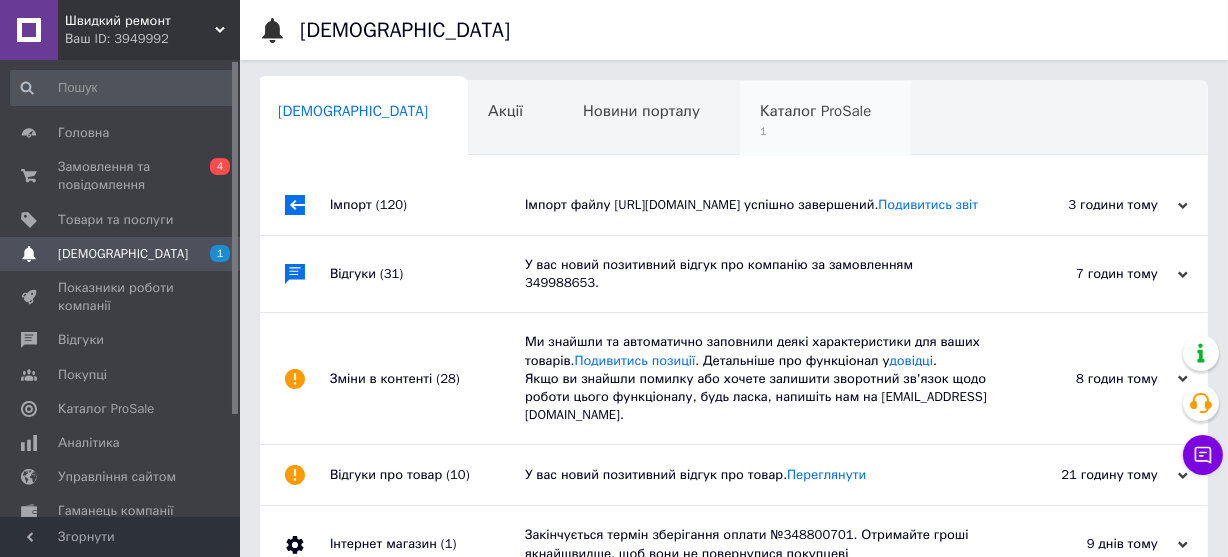 click on "1" at bounding box center (815, 131) 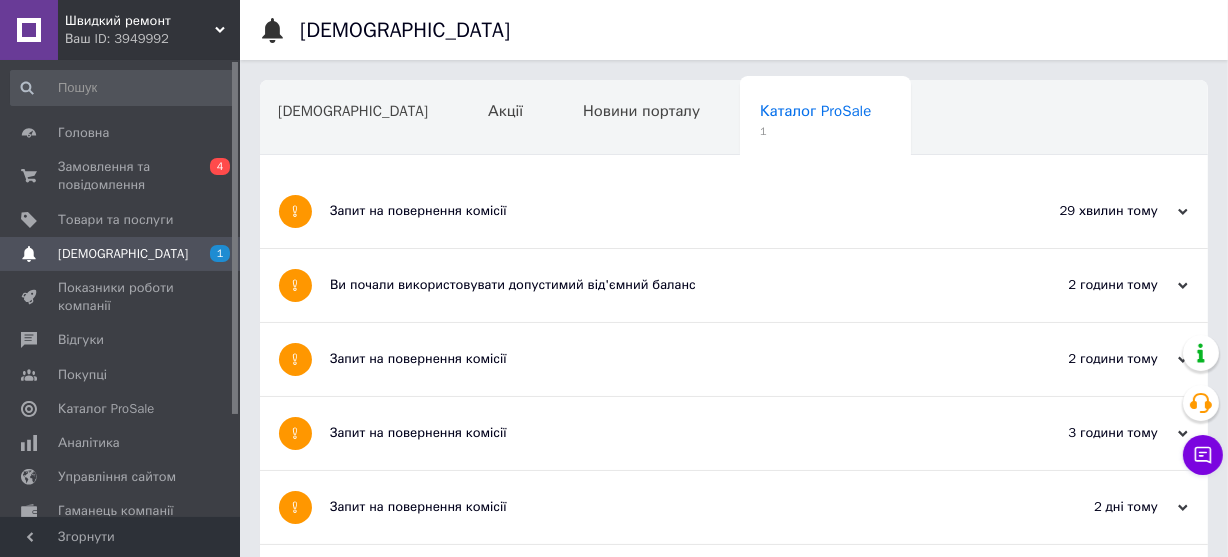 click on "Запит на повернення комісії" at bounding box center [659, 211] 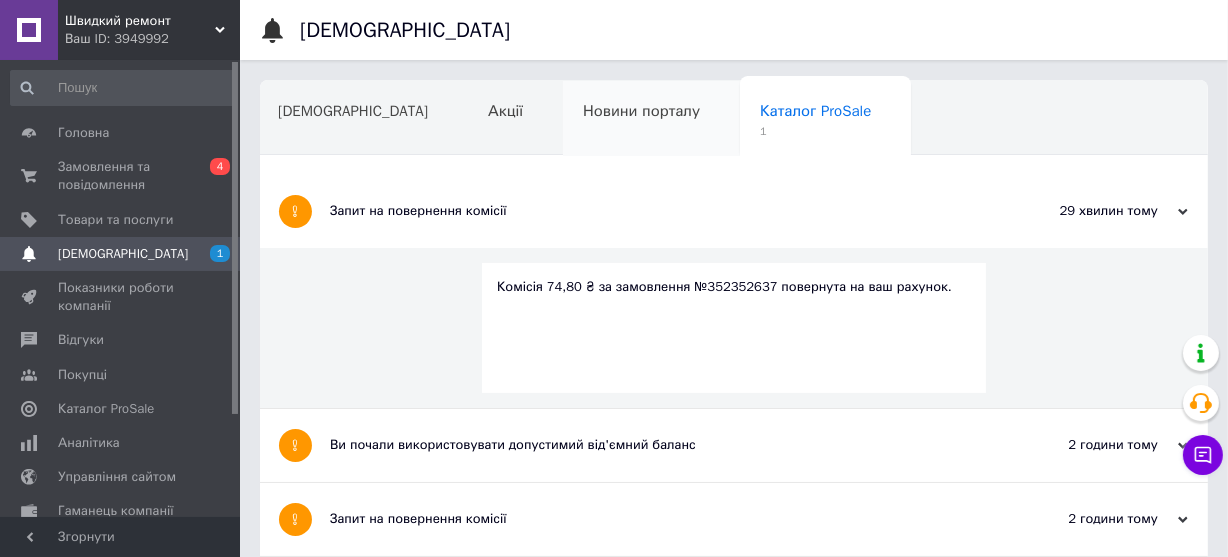 click on "Новини порталу" at bounding box center [651, 119] 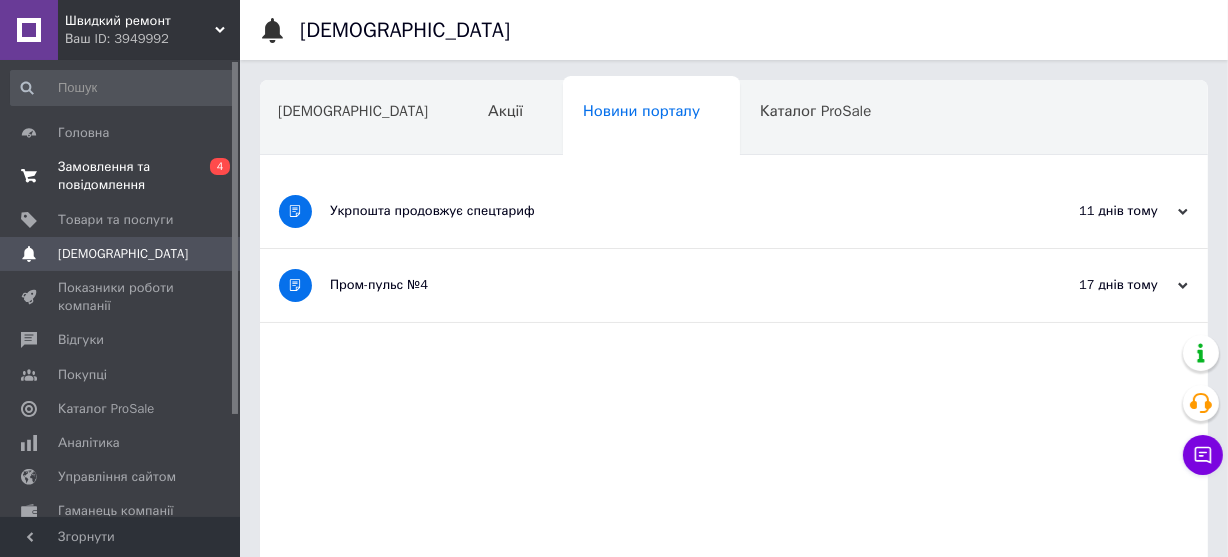 click on "Замовлення та повідомлення" at bounding box center [121, 176] 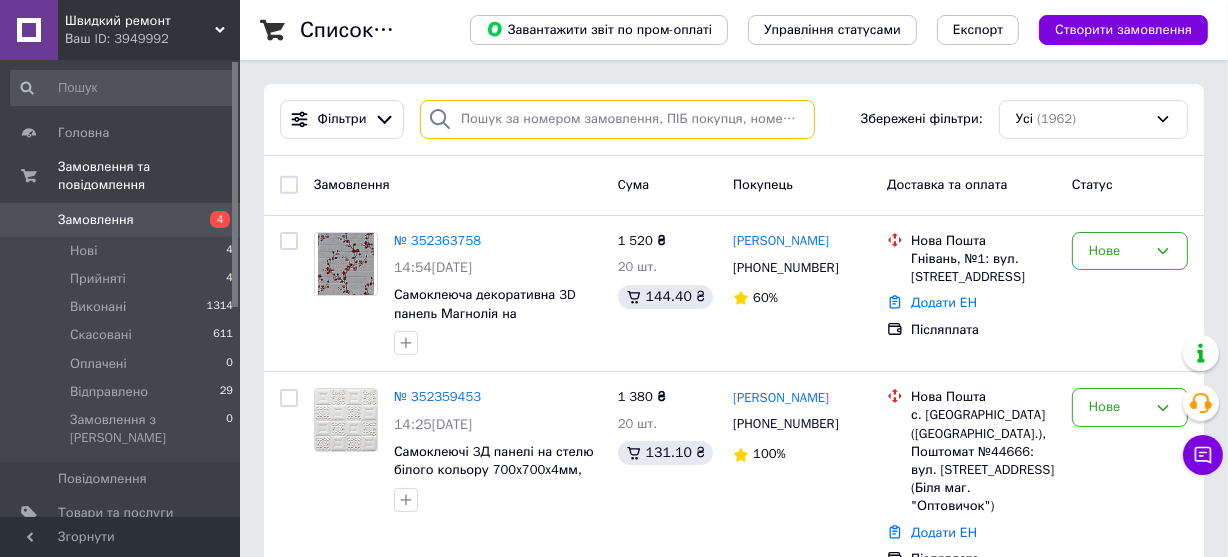 click at bounding box center (617, 119) 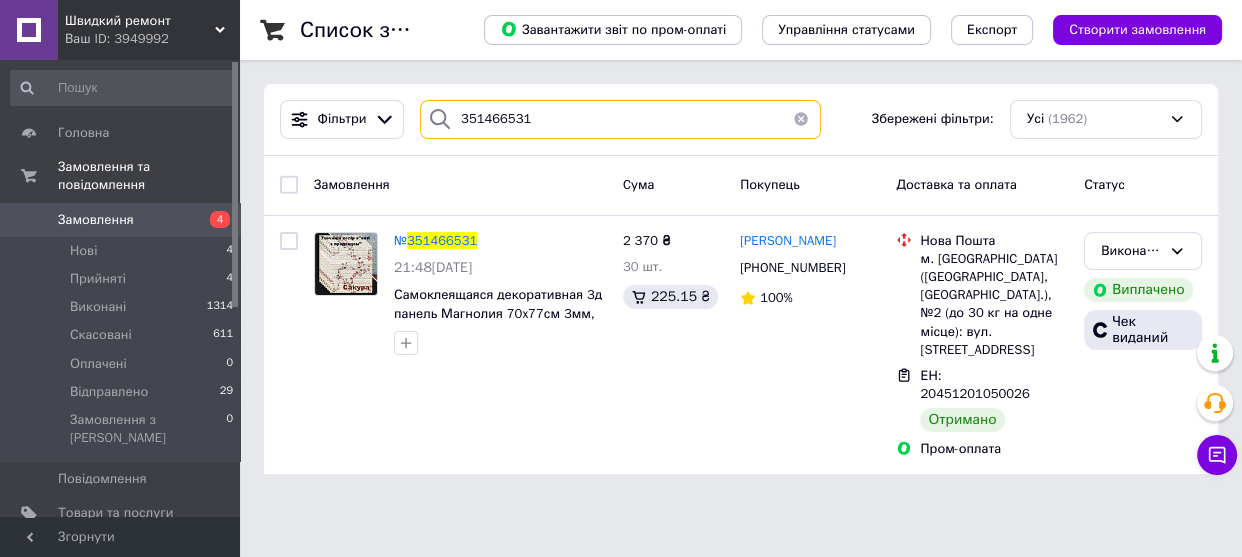 type on "351466531" 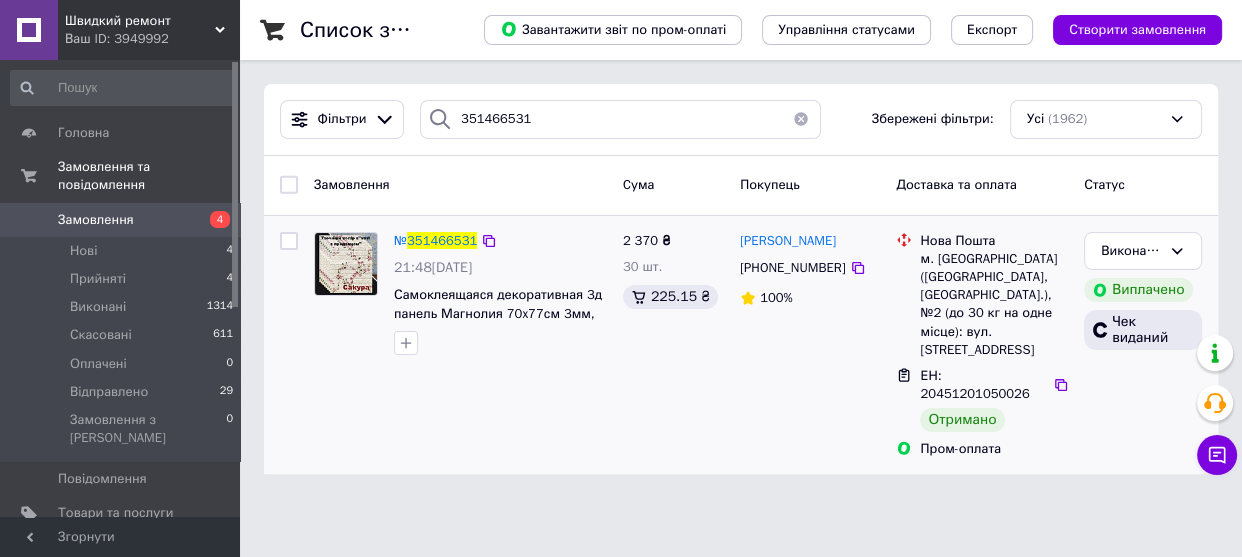click on "Чек виданий" at bounding box center (1143, 330) 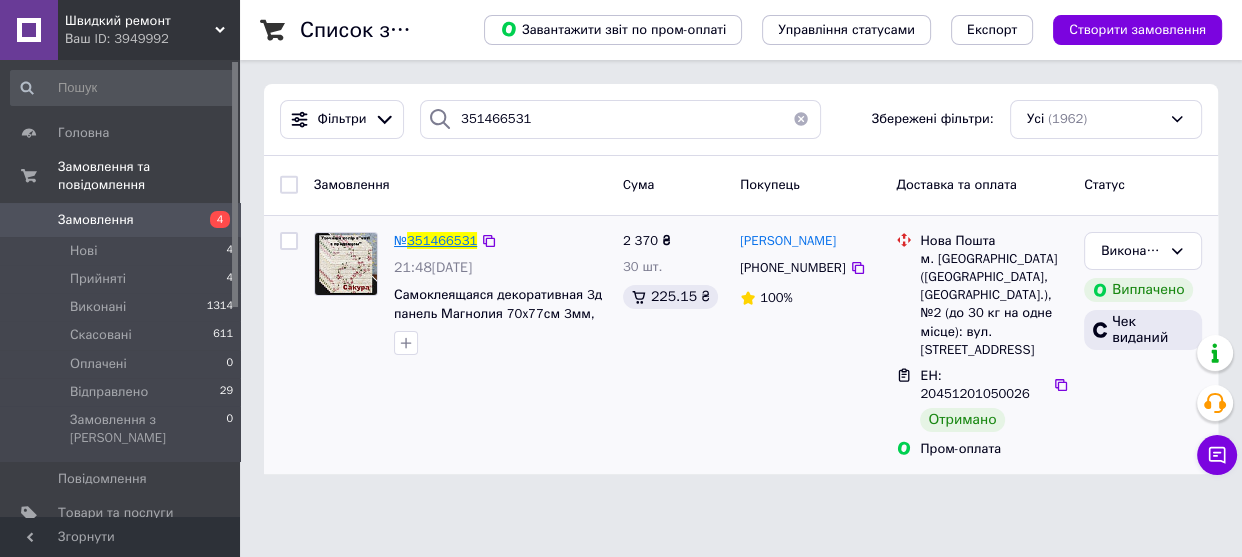 click on "351466531" at bounding box center [442, 240] 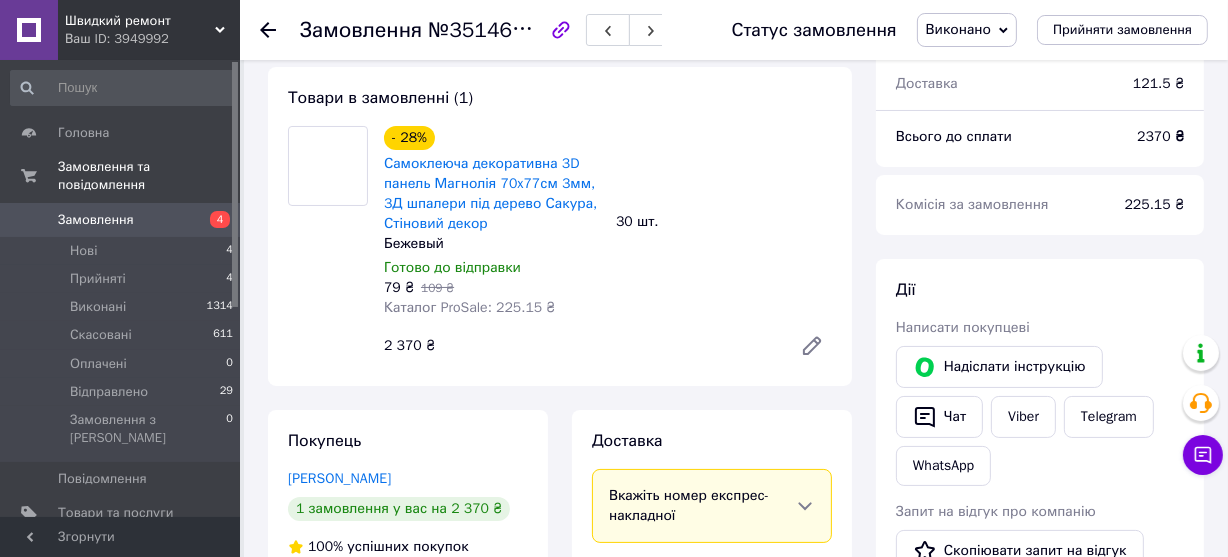 scroll, scrollTop: 272, scrollLeft: 0, axis: vertical 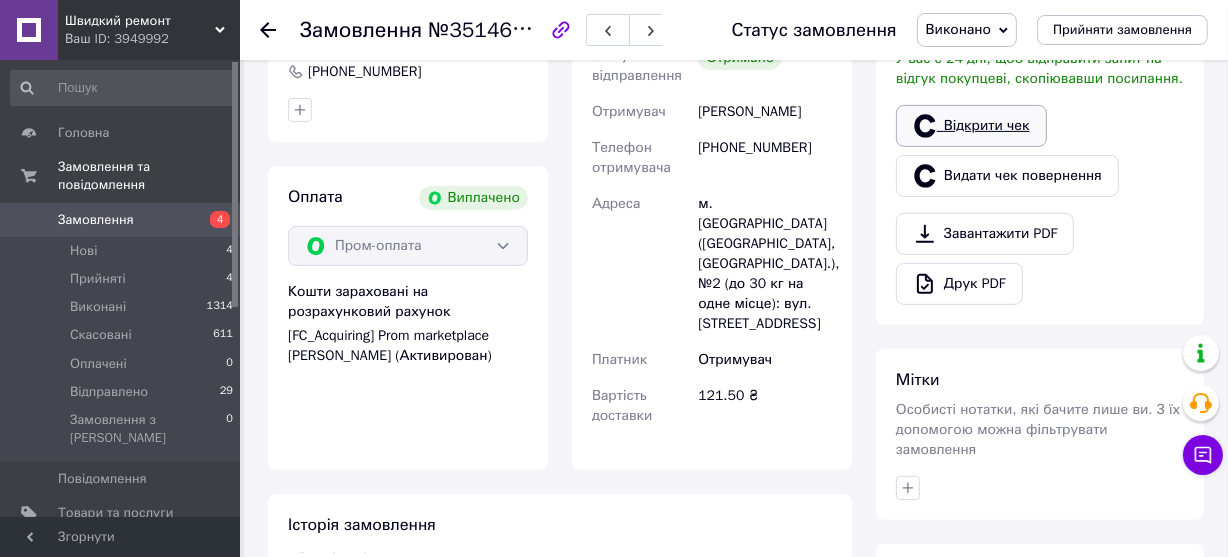 click on "Відкрити чек" at bounding box center [971, 126] 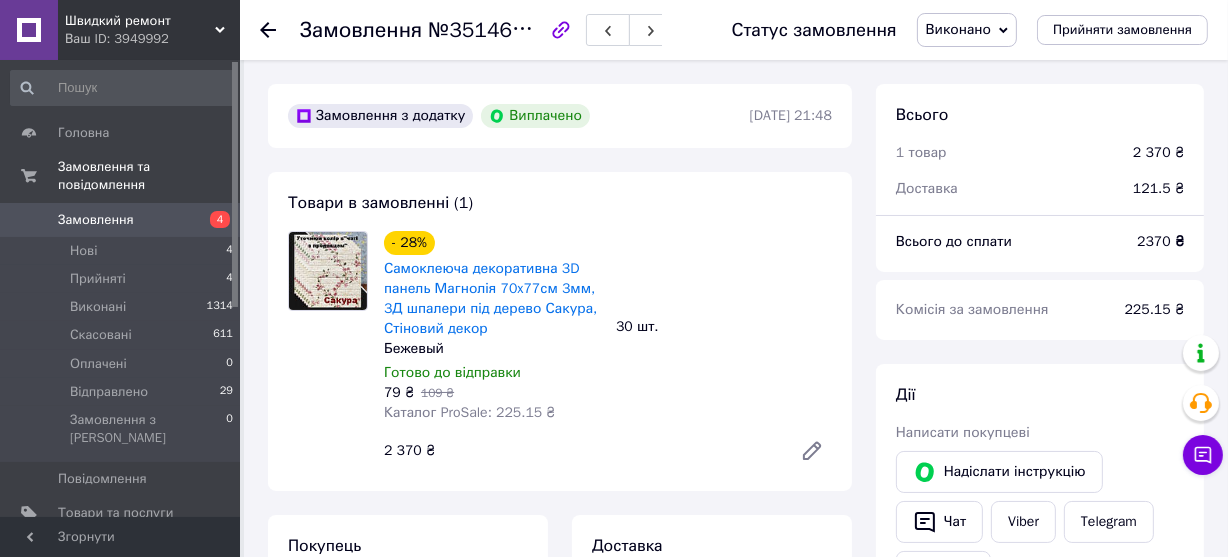 scroll, scrollTop: 0, scrollLeft: 0, axis: both 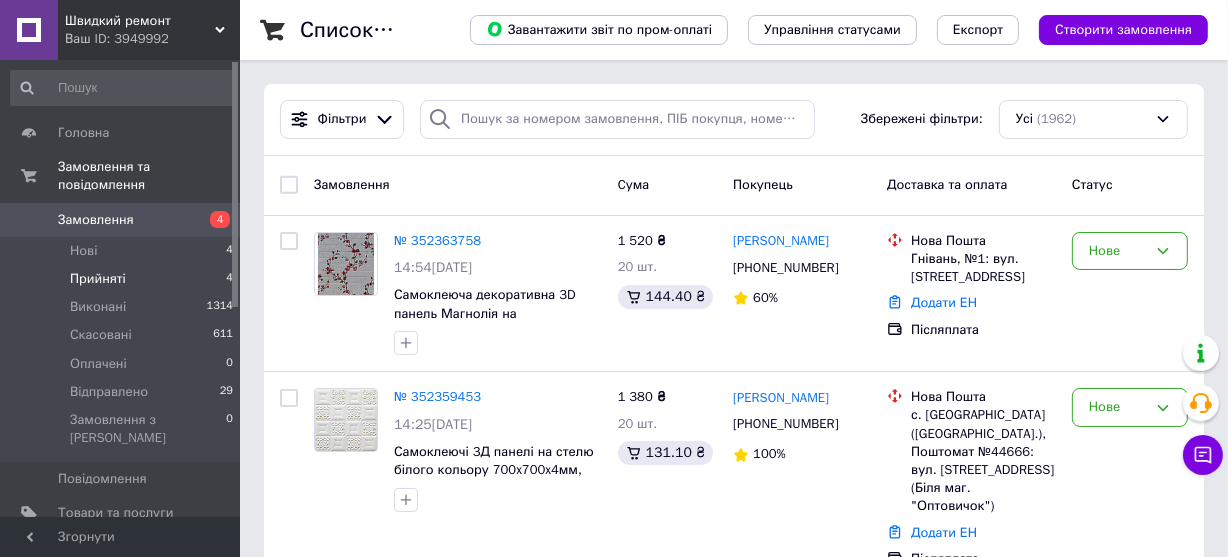 click on "Прийняті" at bounding box center [98, 279] 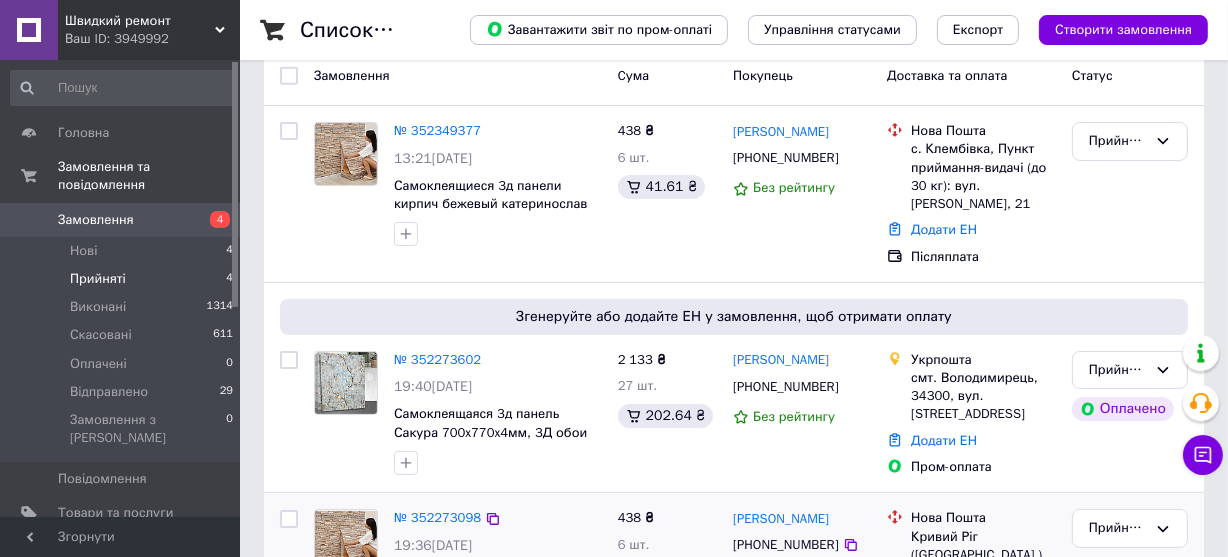 scroll, scrollTop: 454, scrollLeft: 0, axis: vertical 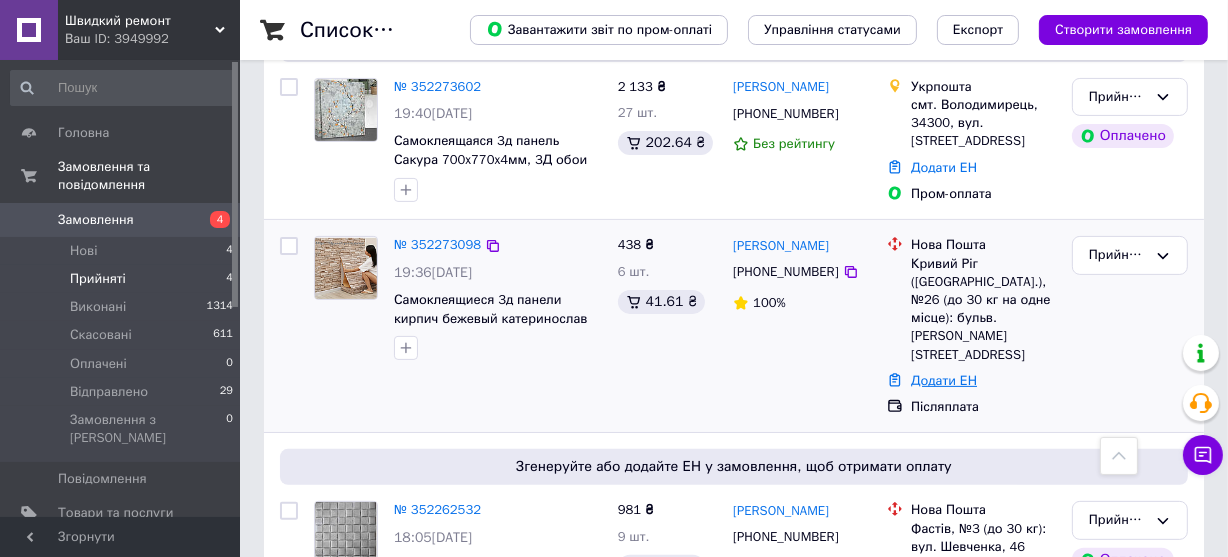 click on "Додати ЕН" at bounding box center (944, 380) 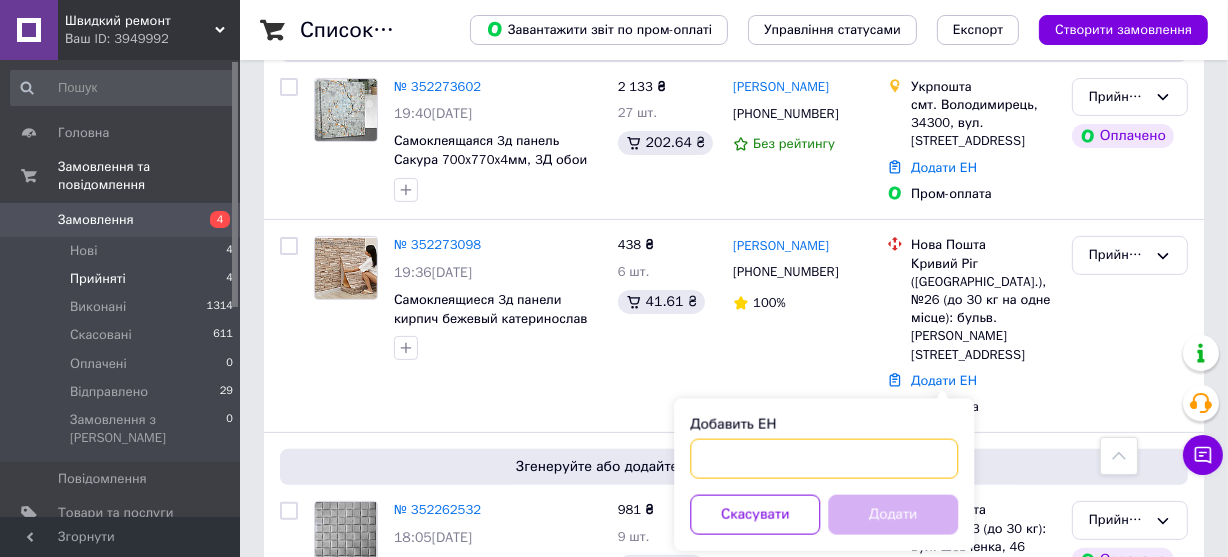 click on "Добавить ЕН" at bounding box center [824, 459] 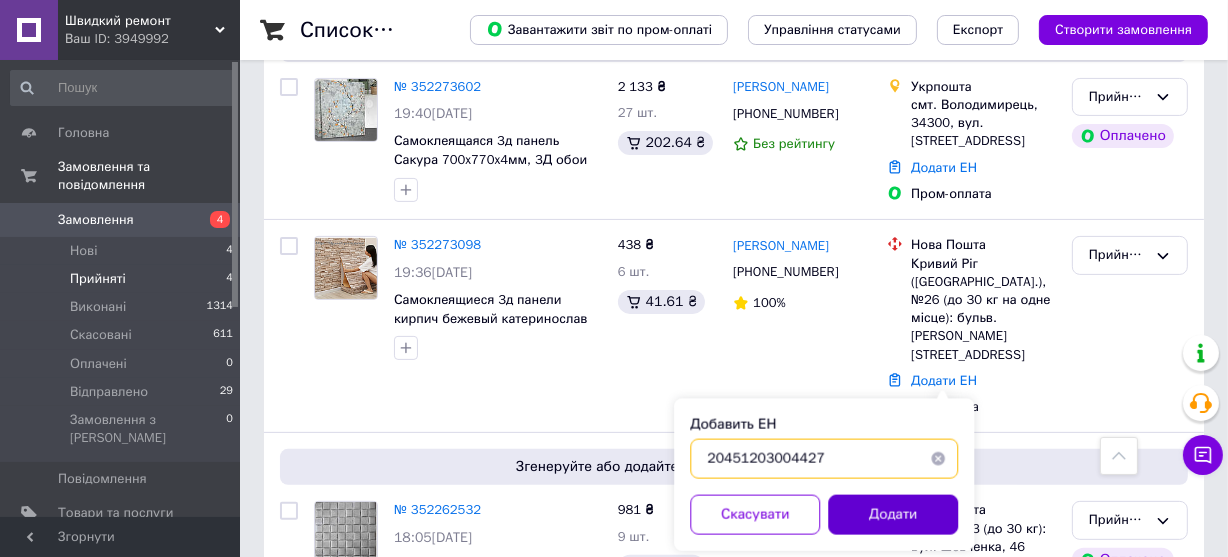 type on "20451203004427" 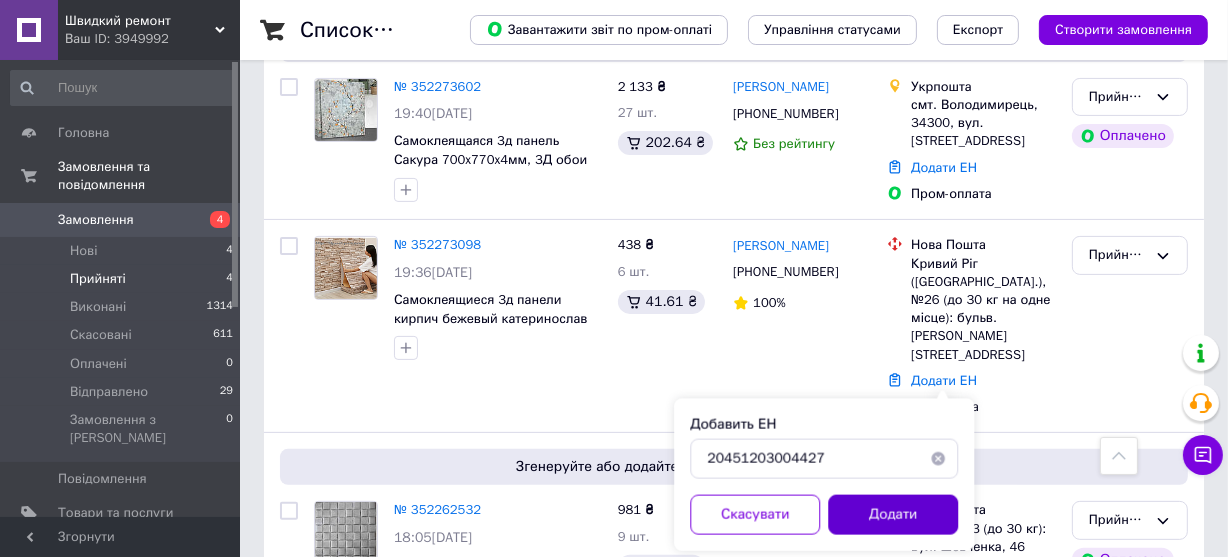 click on "Додати" at bounding box center (893, 515) 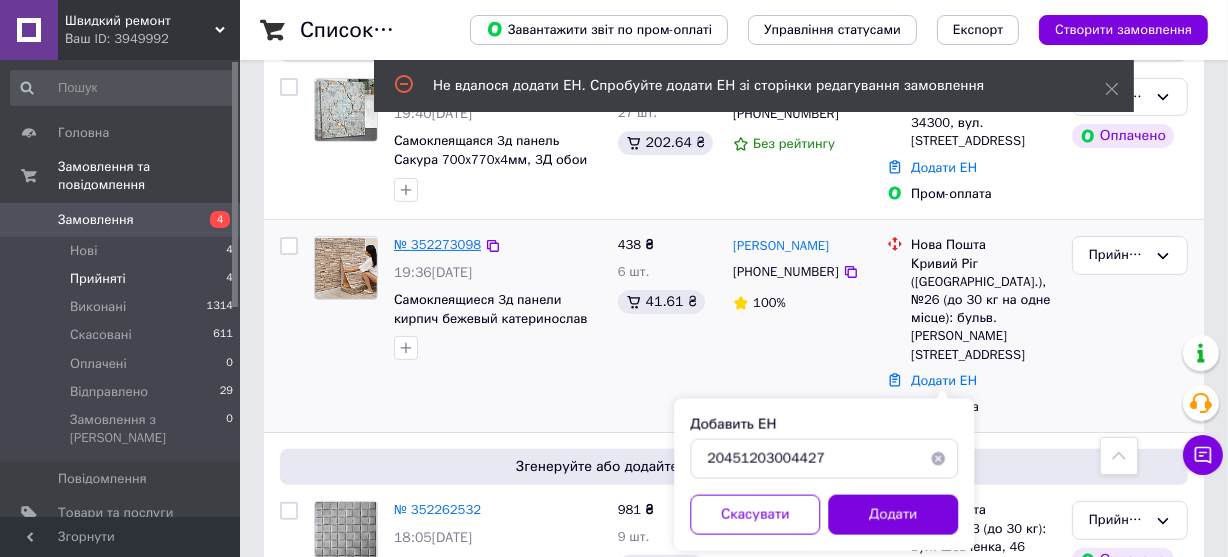 click on "№ 352273098" at bounding box center (437, 244) 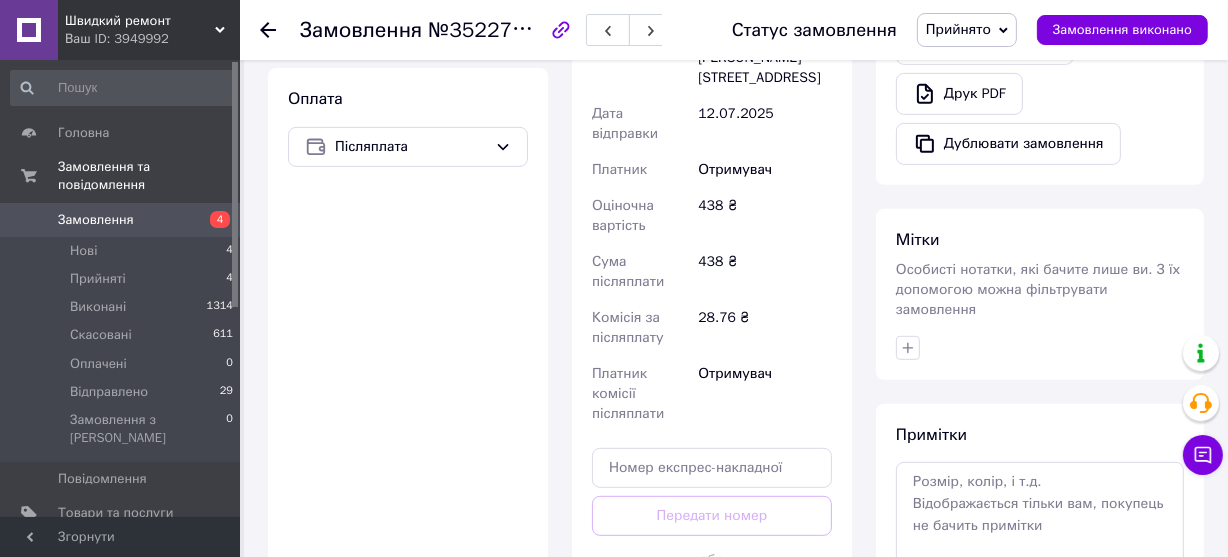 scroll, scrollTop: 909, scrollLeft: 0, axis: vertical 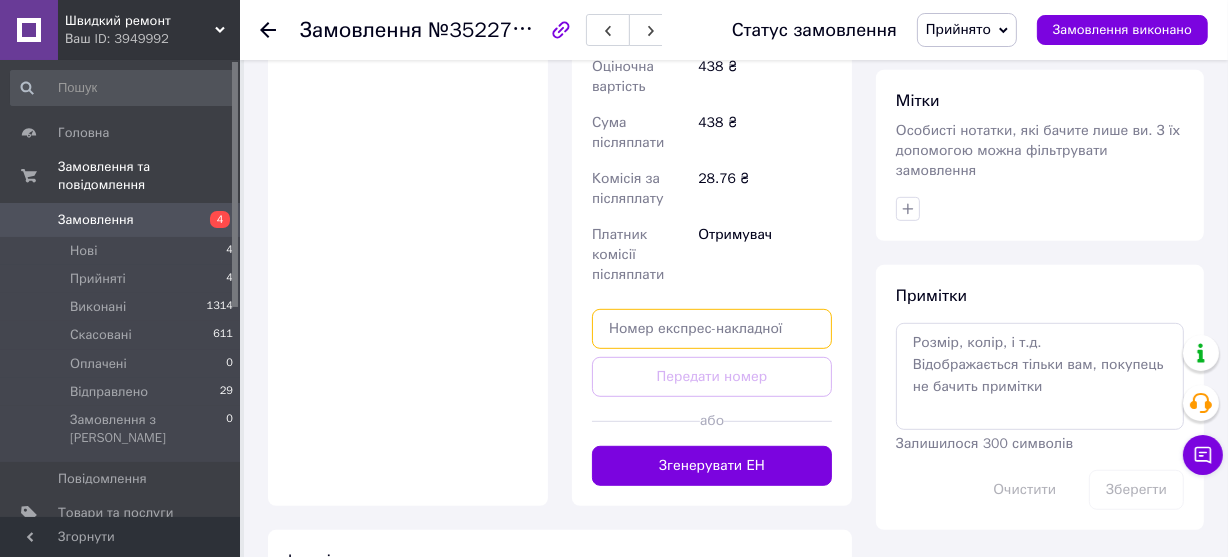 click at bounding box center (712, 329) 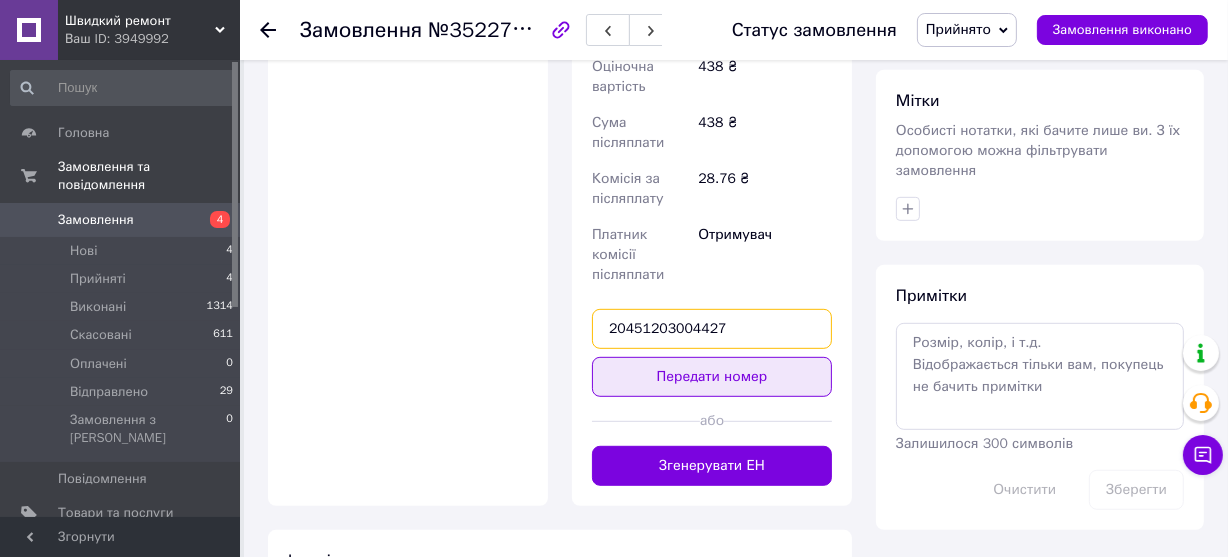 type on "20451203004427" 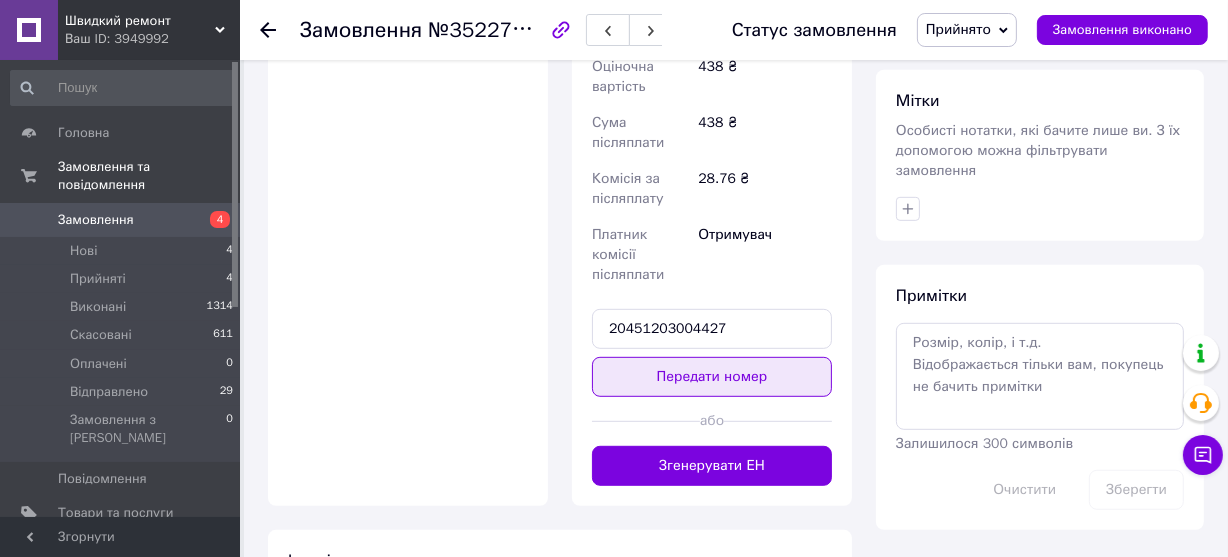 click on "Передати номер" at bounding box center (712, 377) 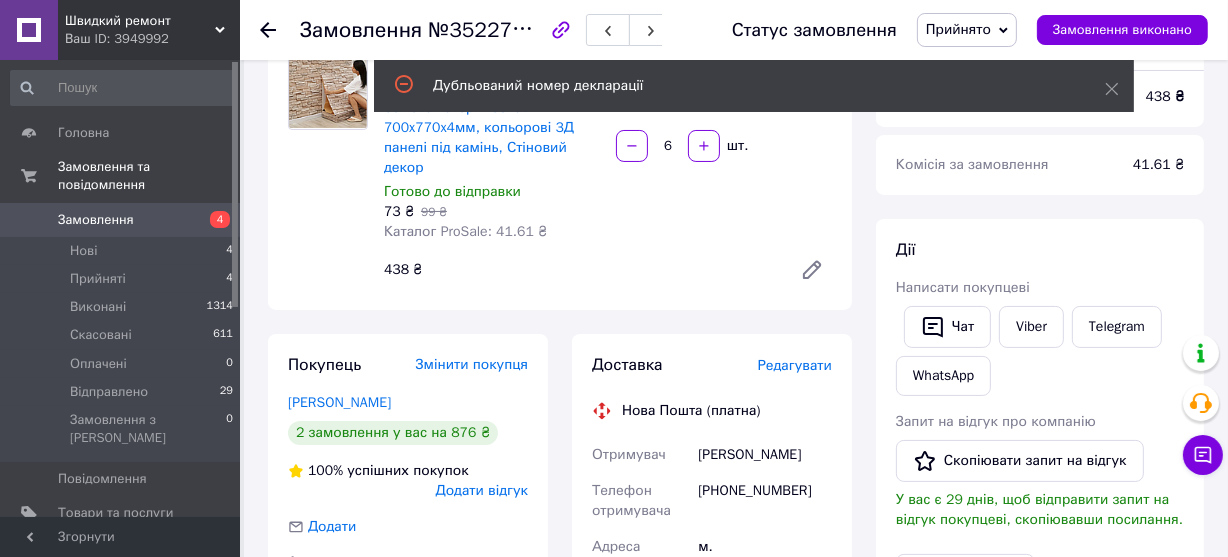 scroll, scrollTop: 0, scrollLeft: 0, axis: both 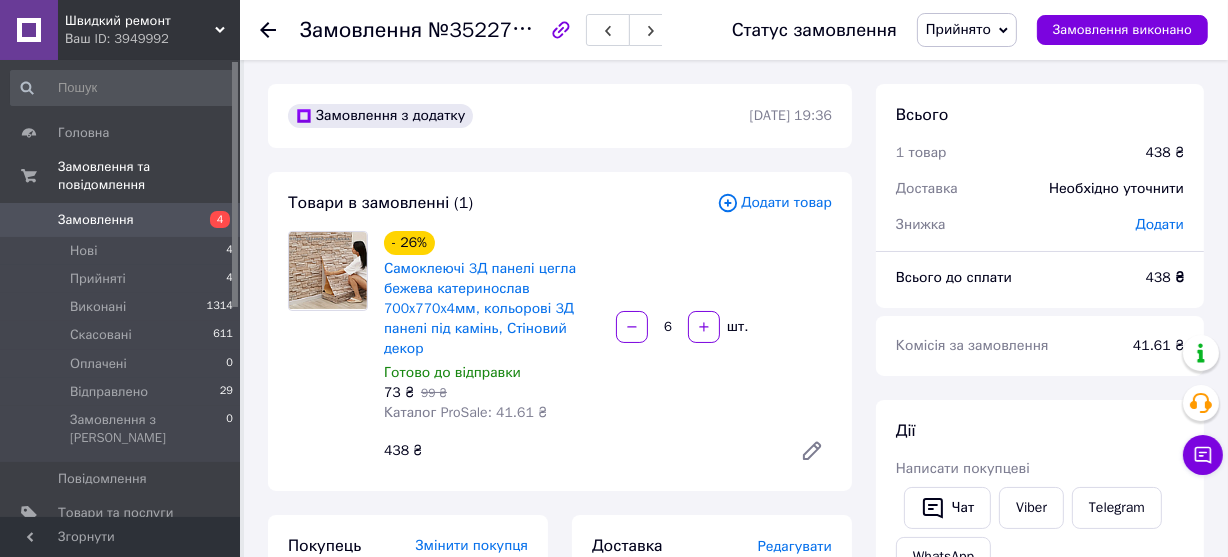 click on "Замовлення" at bounding box center (96, 220) 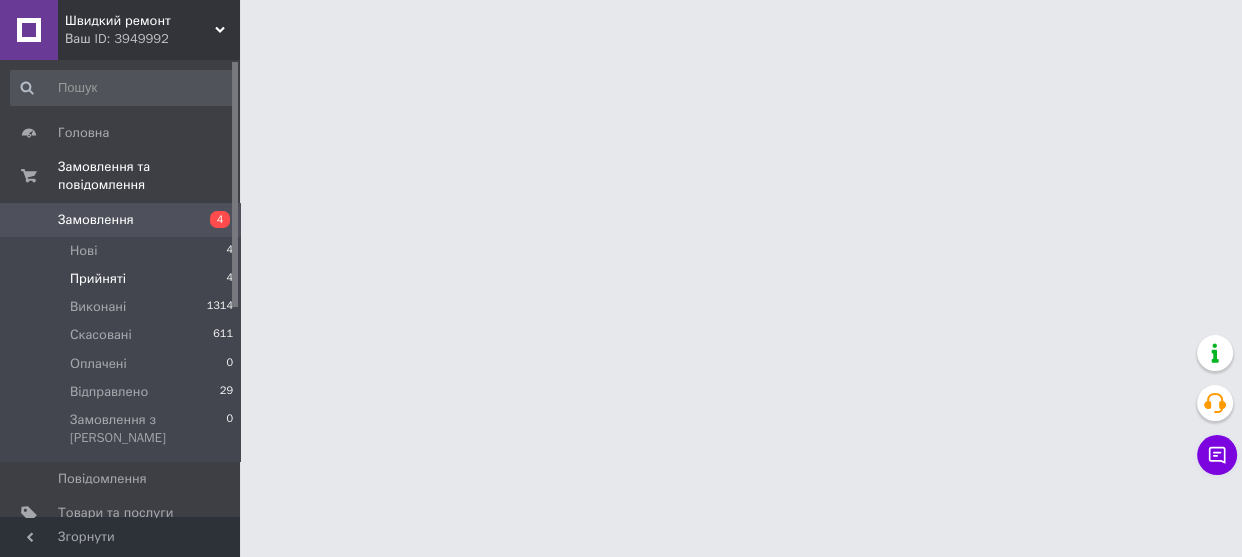click on "Прийняті" at bounding box center (98, 279) 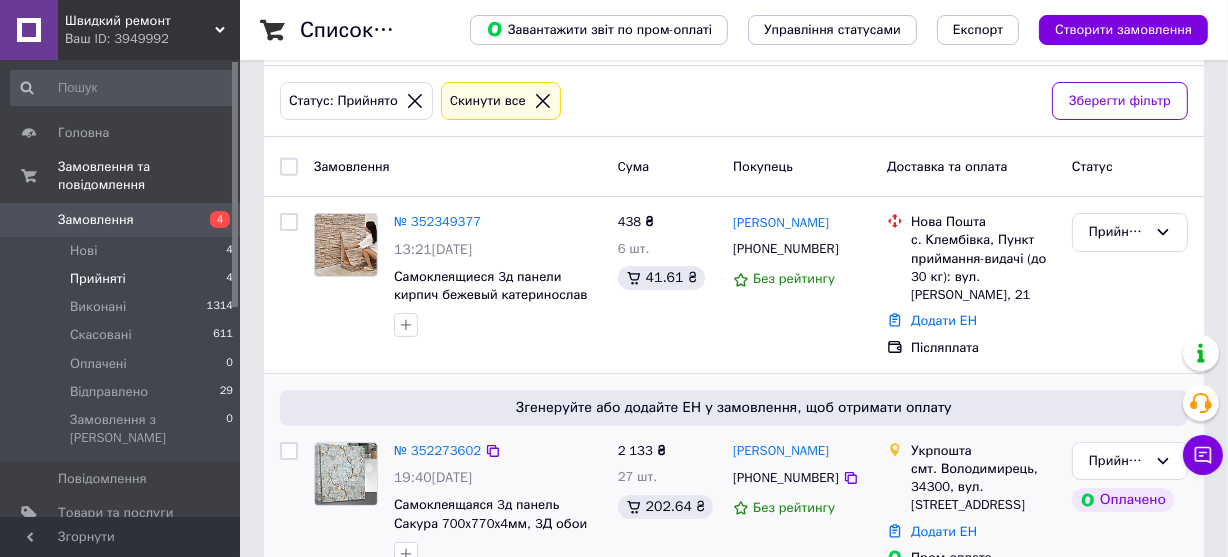 scroll, scrollTop: 0, scrollLeft: 0, axis: both 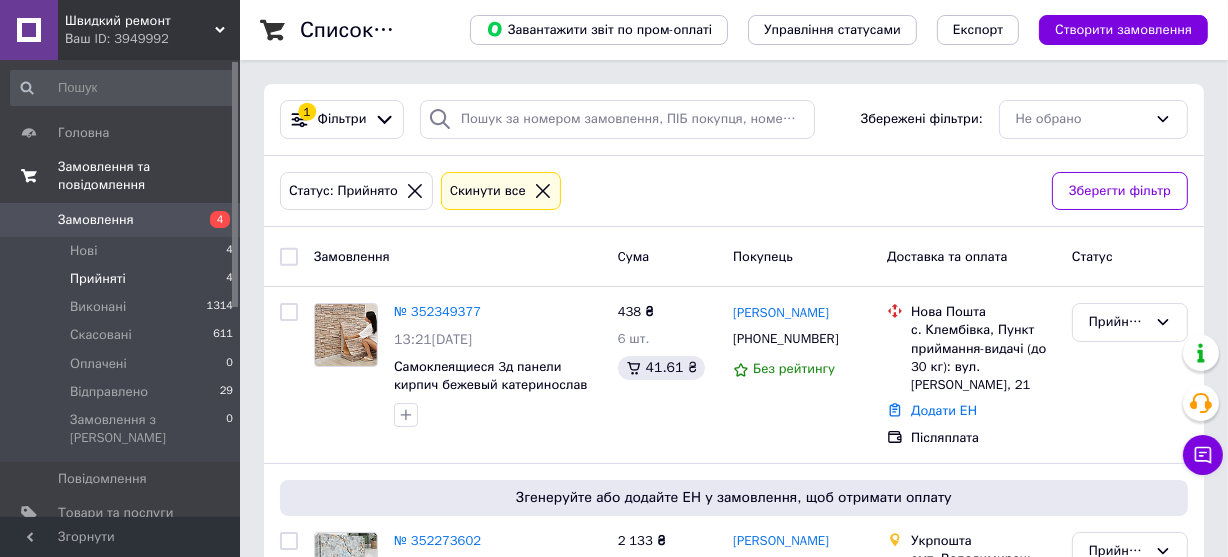 click on "Замовлення та повідомлення" at bounding box center [149, 176] 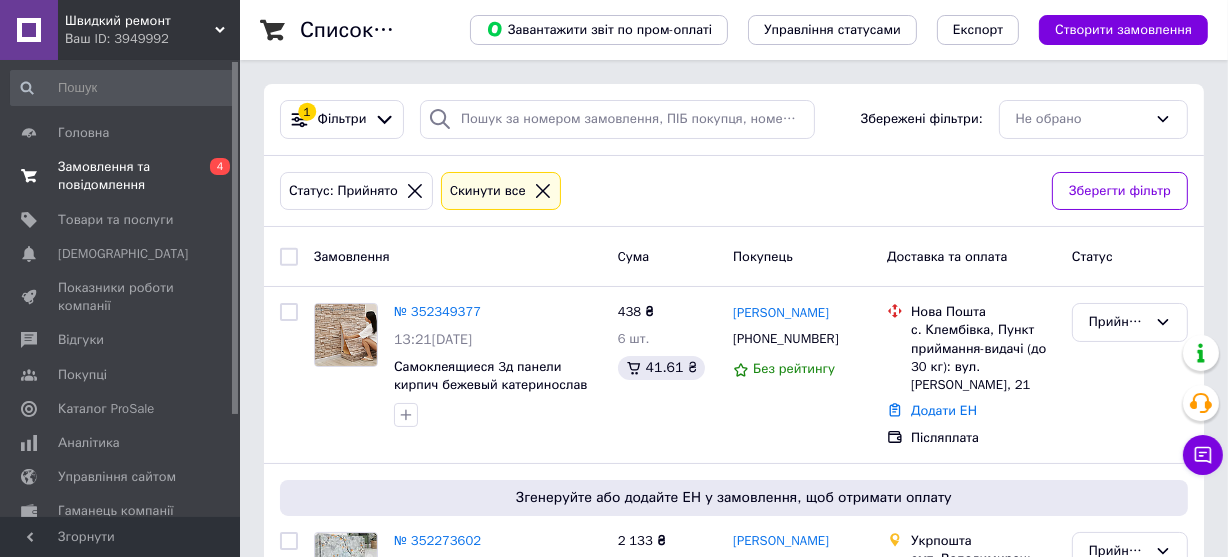 click on "Замовлення та повідомлення" at bounding box center [121, 176] 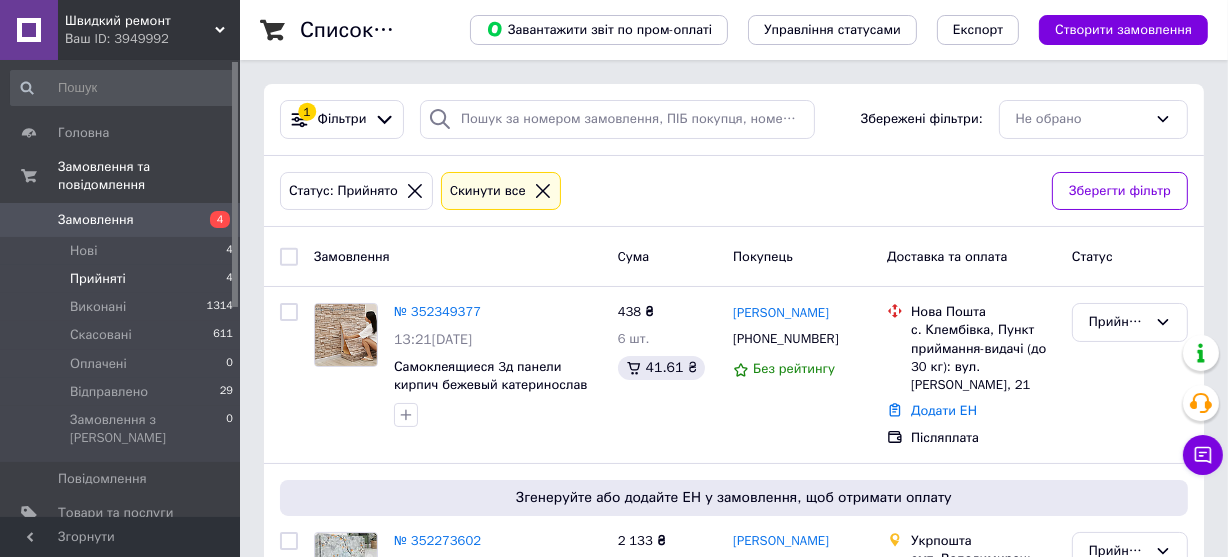 click on "Замовлення" at bounding box center (96, 220) 